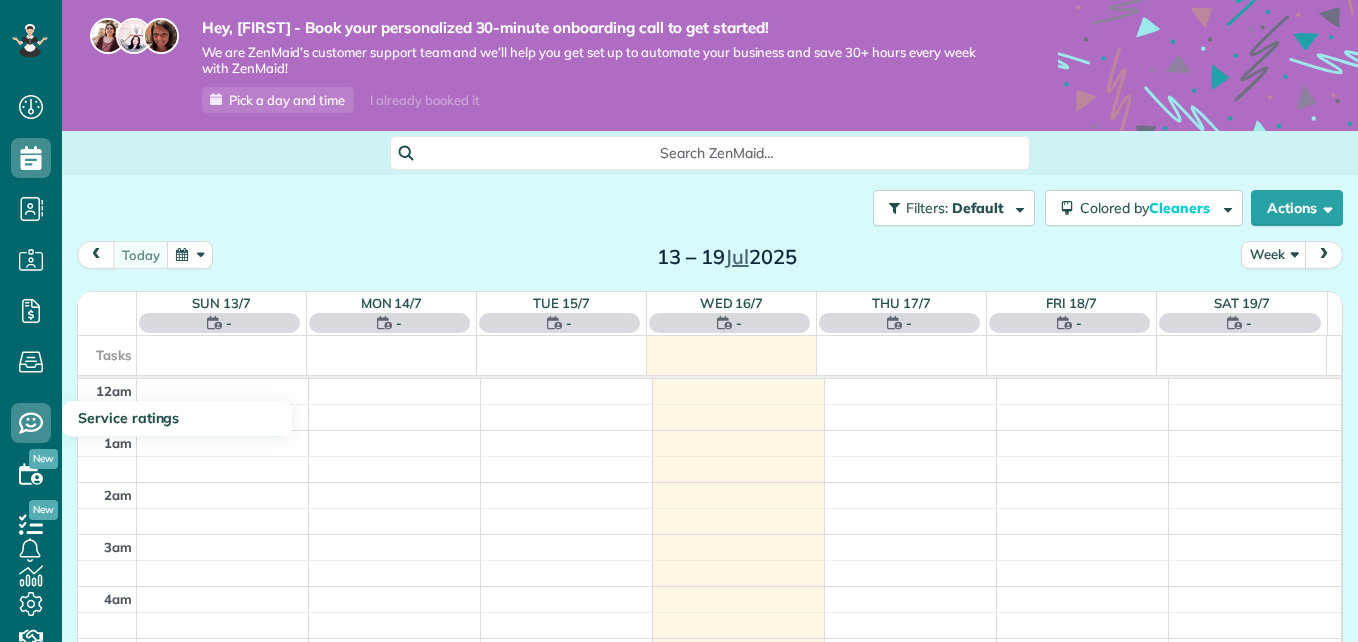 scroll, scrollTop: 0, scrollLeft: 0, axis: both 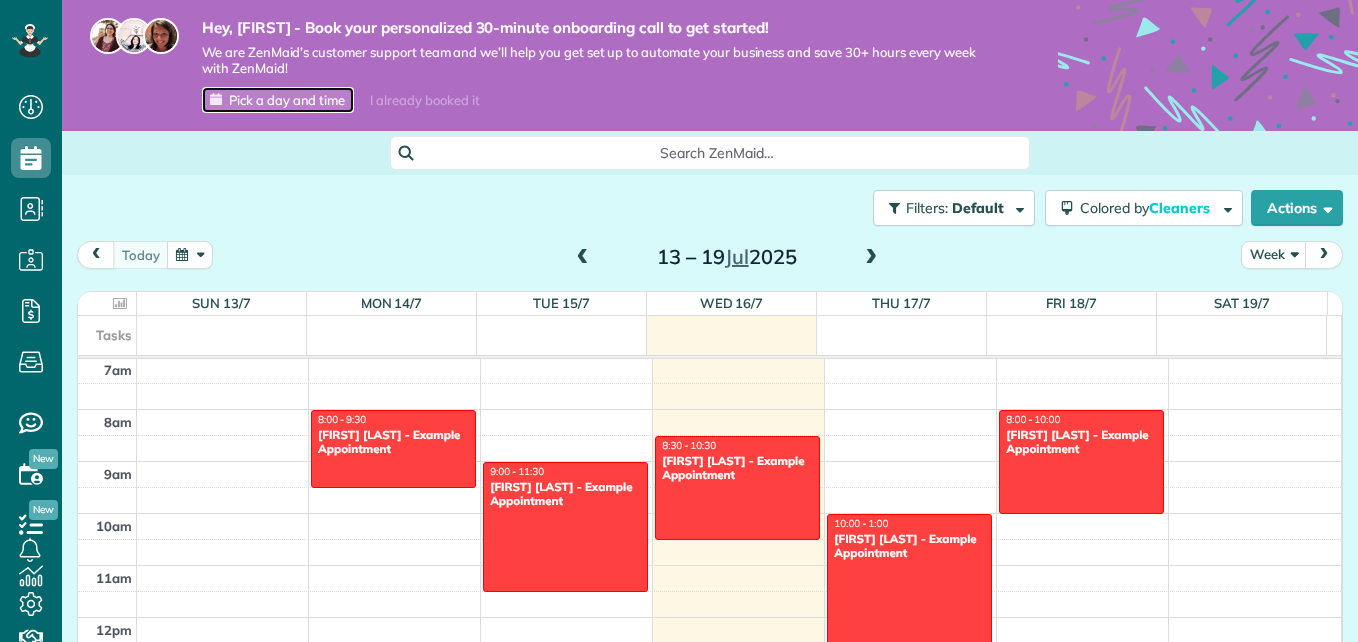 click on "Pick a day and time" at bounding box center [287, 100] 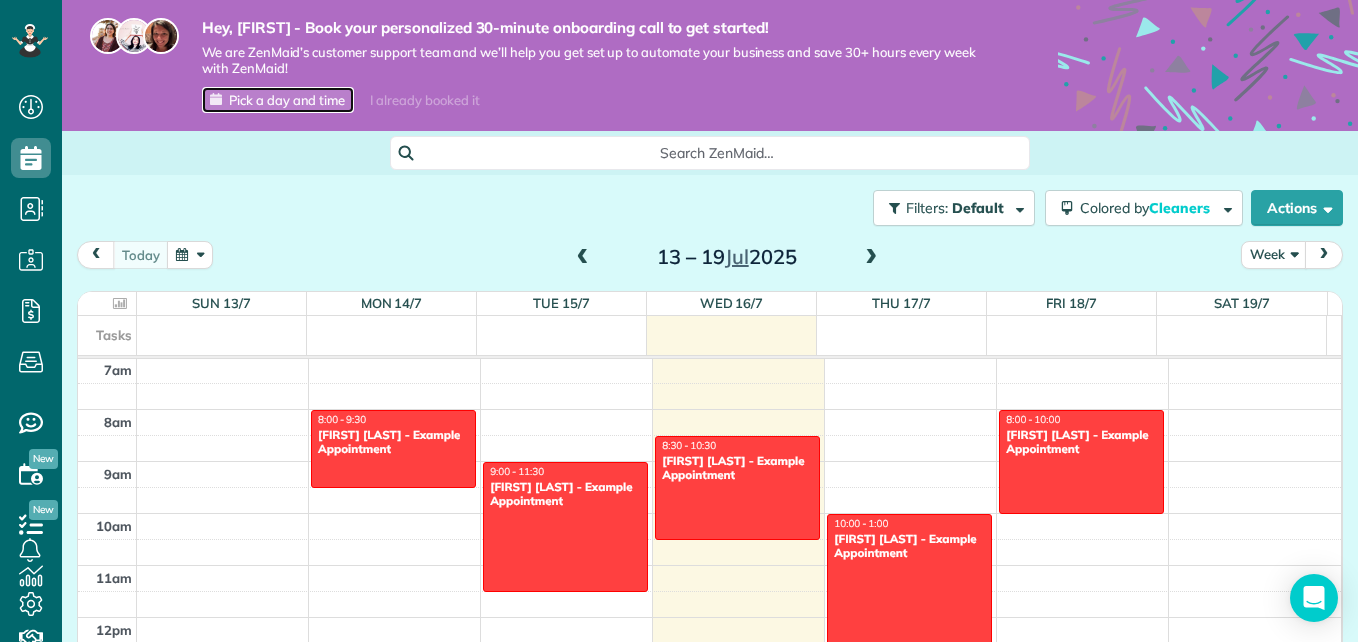 scroll, scrollTop: 0, scrollLeft: 0, axis: both 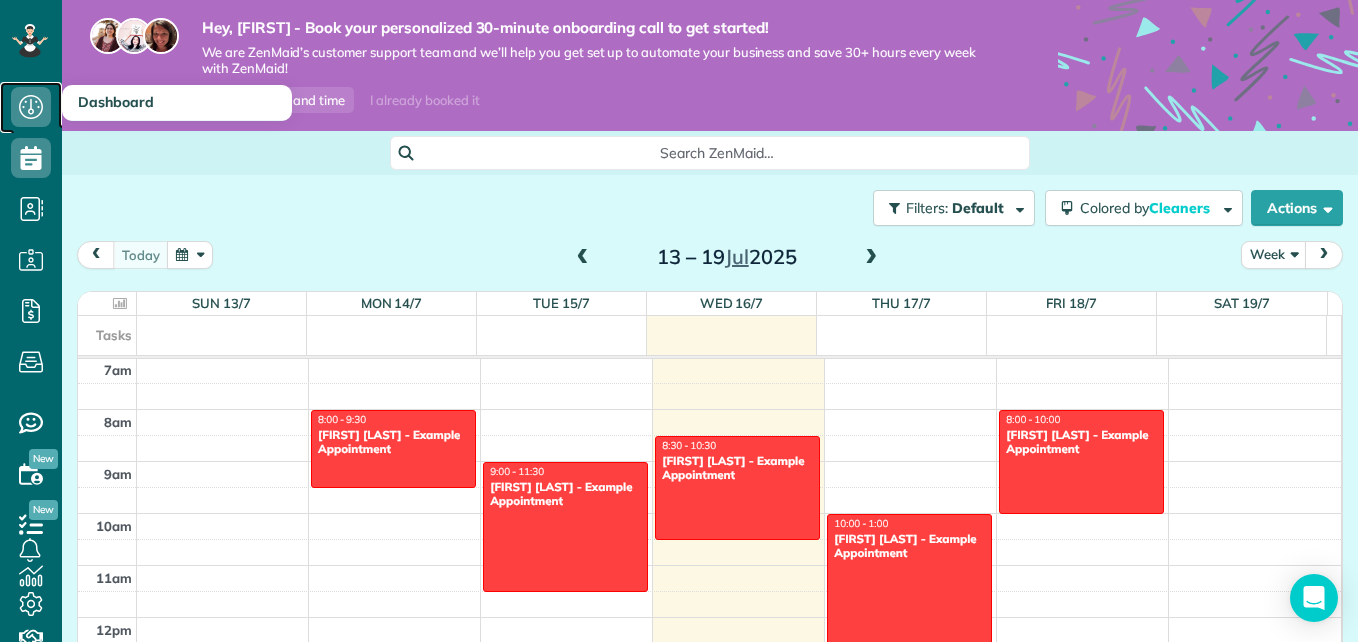 click 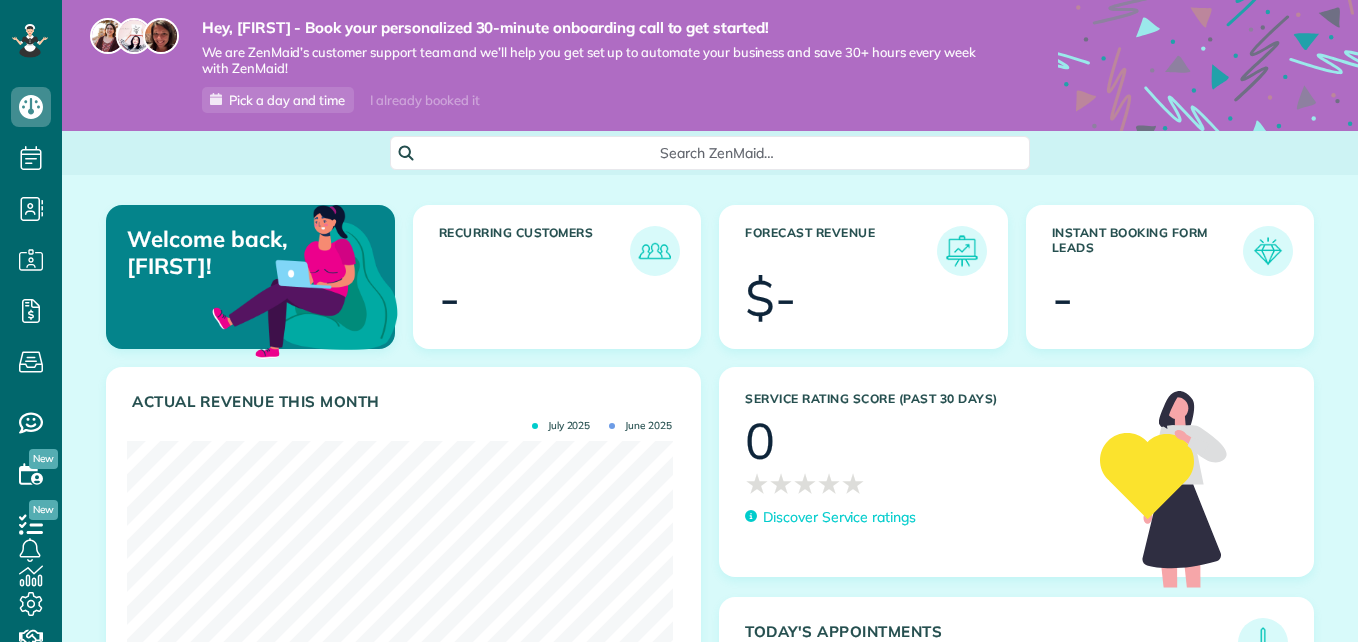 scroll, scrollTop: 0, scrollLeft: 0, axis: both 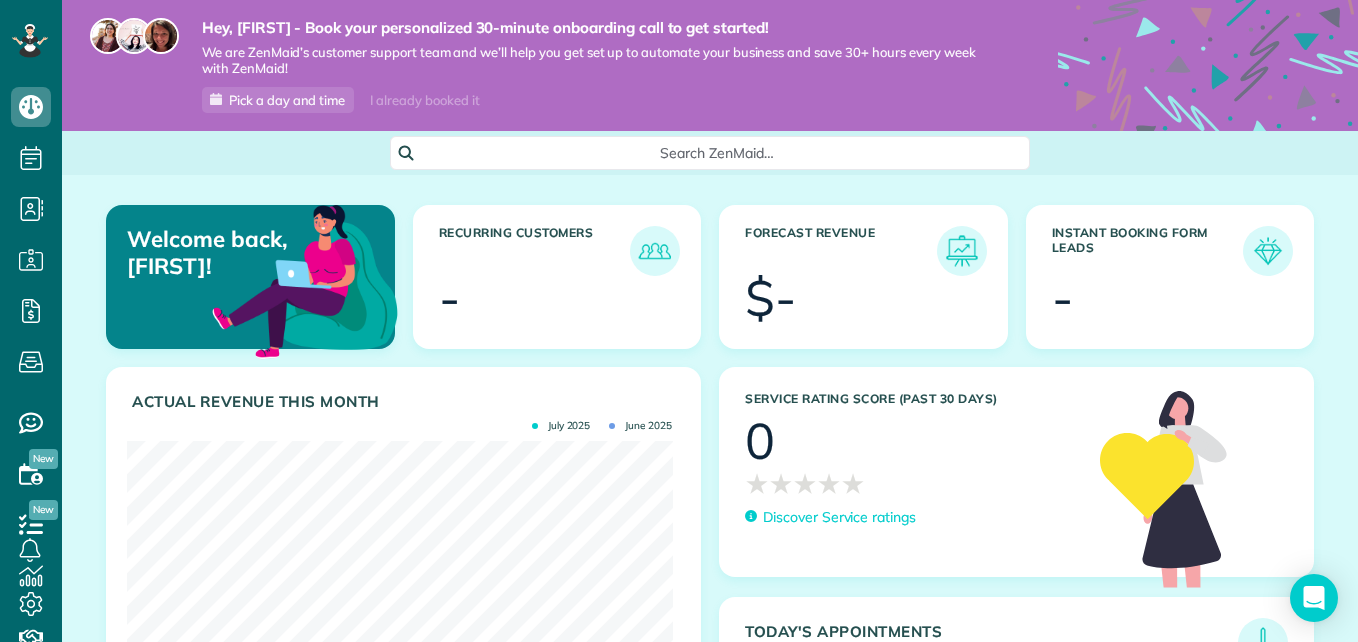 click on "Search ZenMaid…" at bounding box center [717, 153] 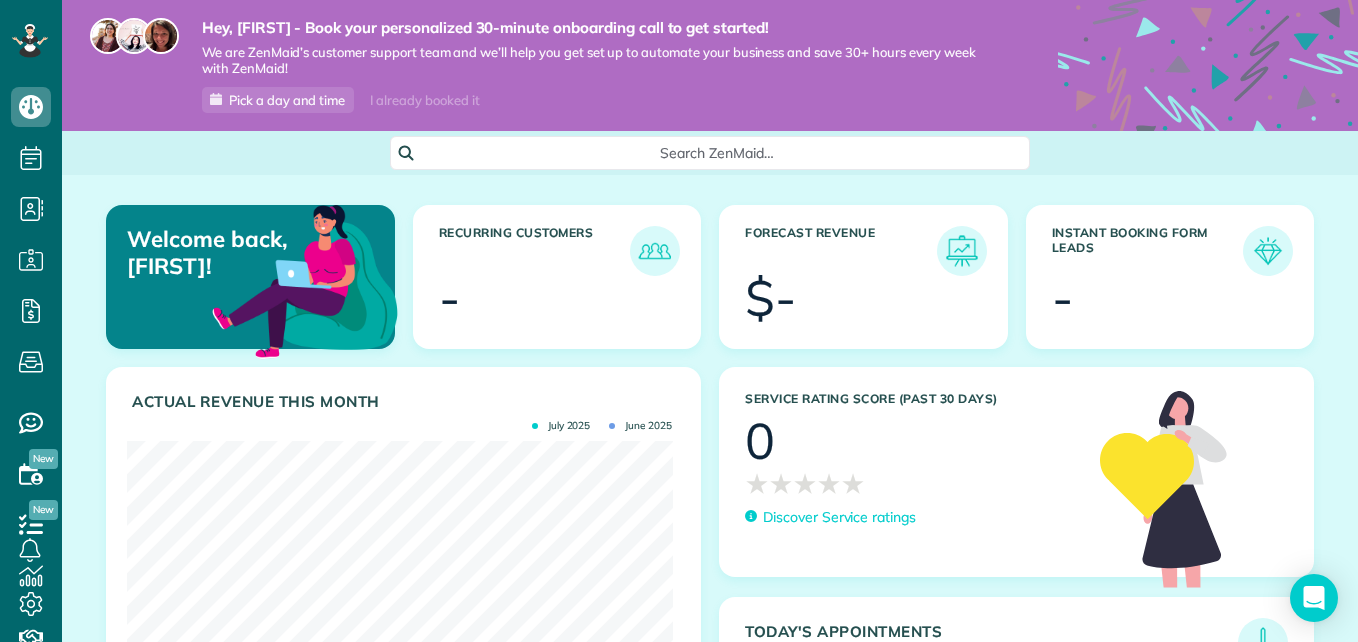 click on "Dashboard
Scheduling
Calendar View
List View
Dispatch View - Weekly scheduling (Beta)" at bounding box center [679, 321] 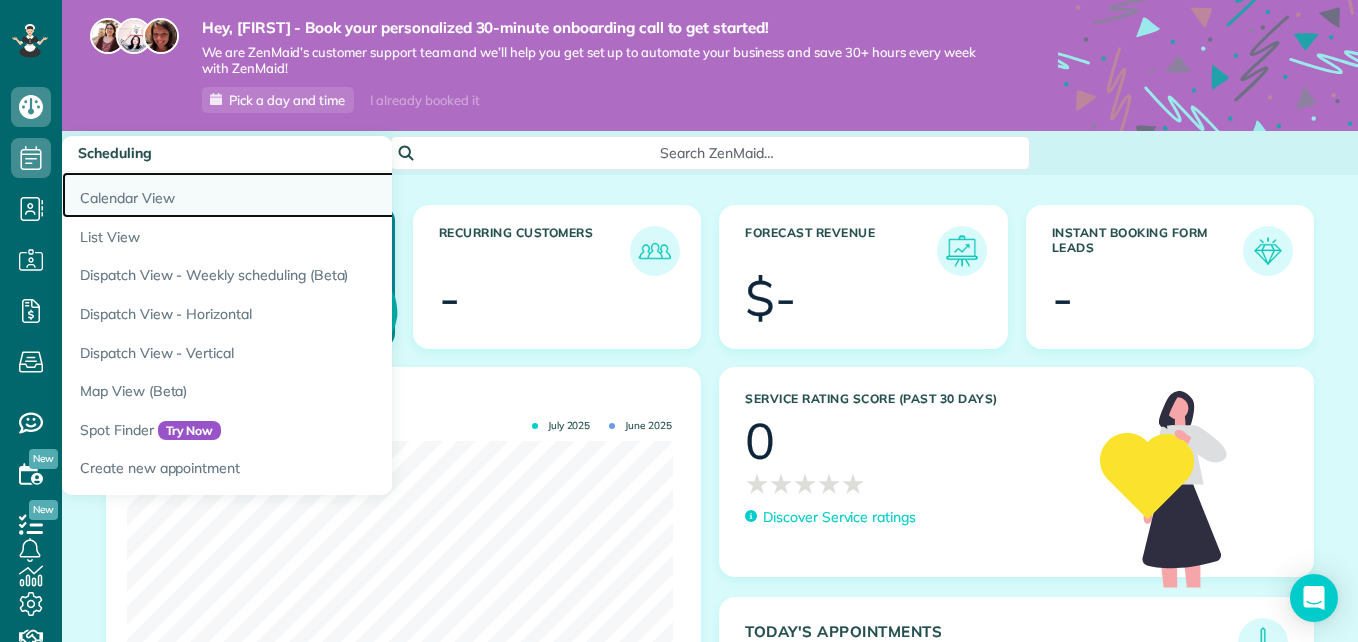 click on "Calendar View" at bounding box center (312, 195) 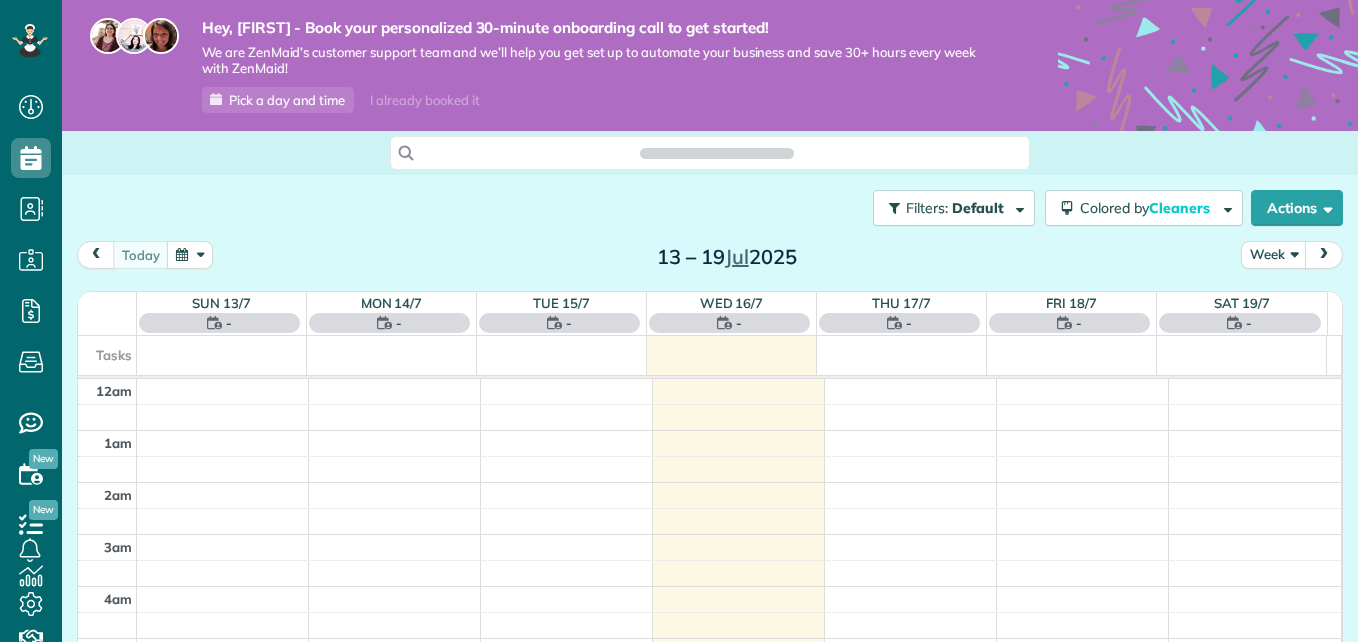 scroll, scrollTop: 0, scrollLeft: 0, axis: both 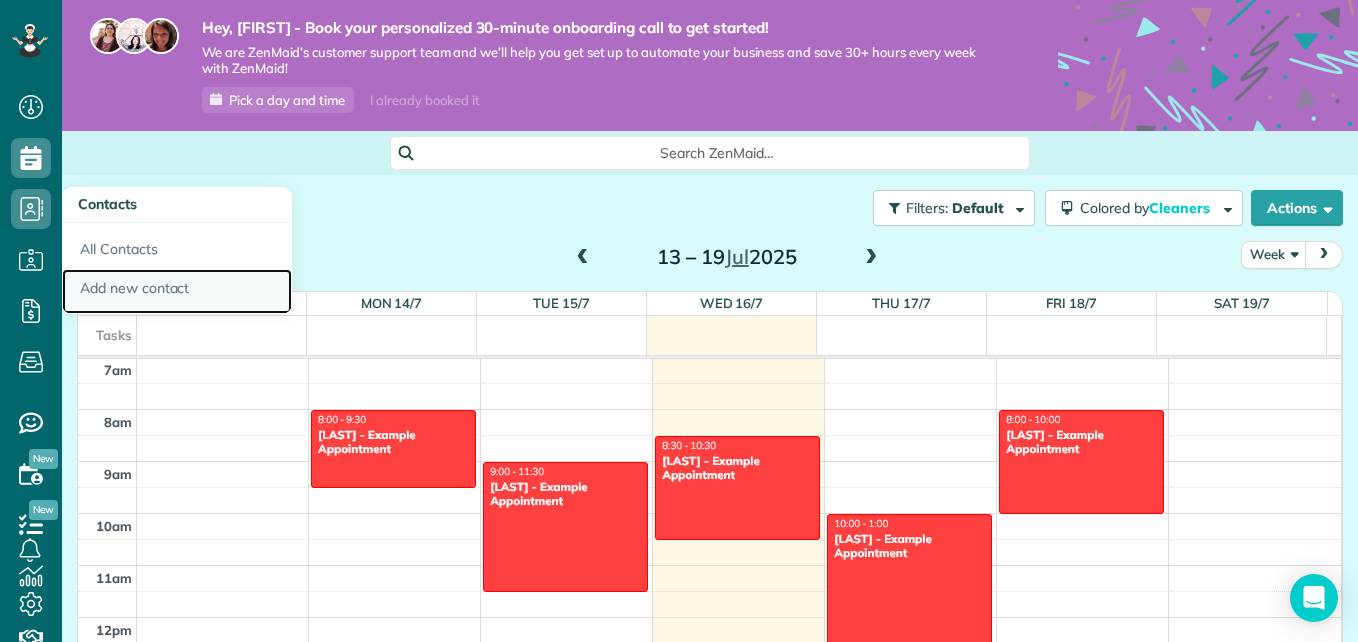 click on "Add new contact" at bounding box center [177, 292] 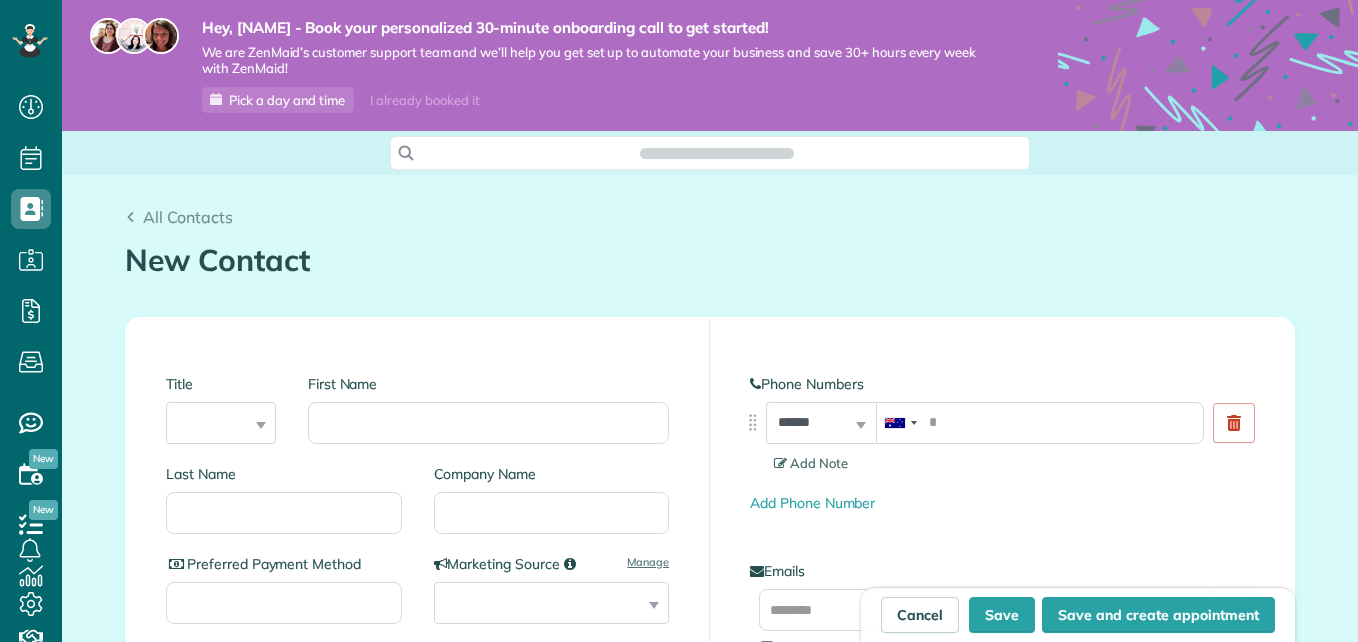 scroll, scrollTop: 0, scrollLeft: 0, axis: both 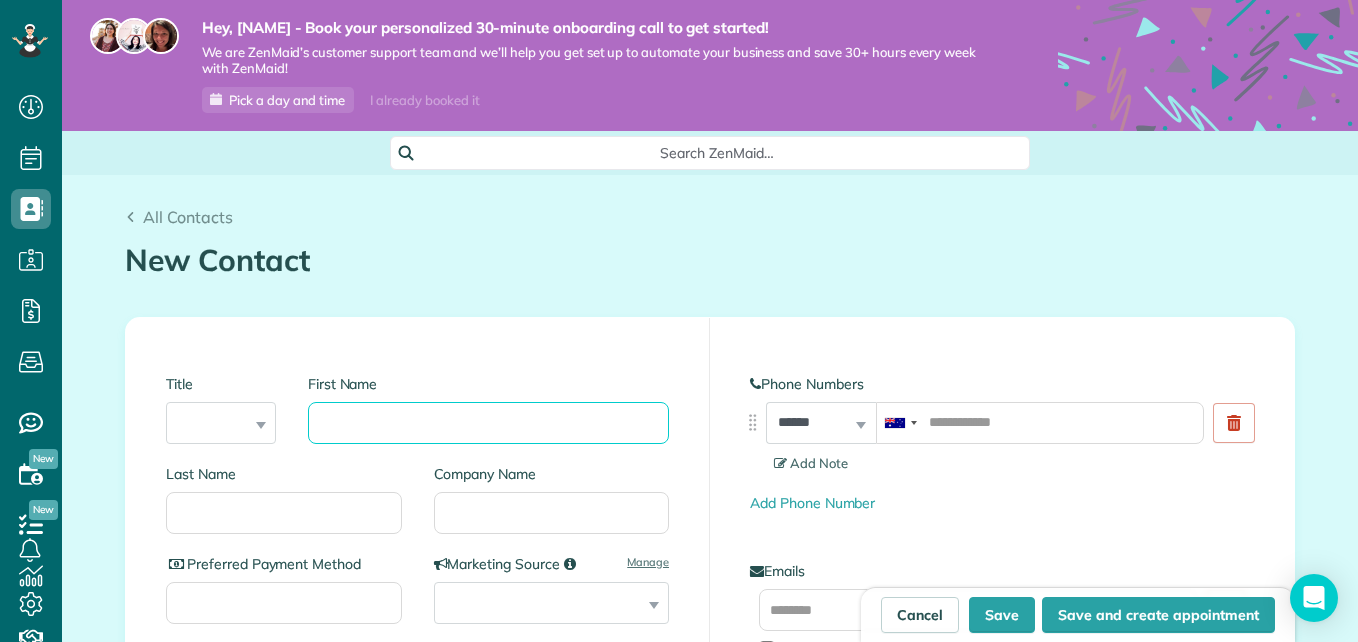click on "First Name" at bounding box center (488, 423) 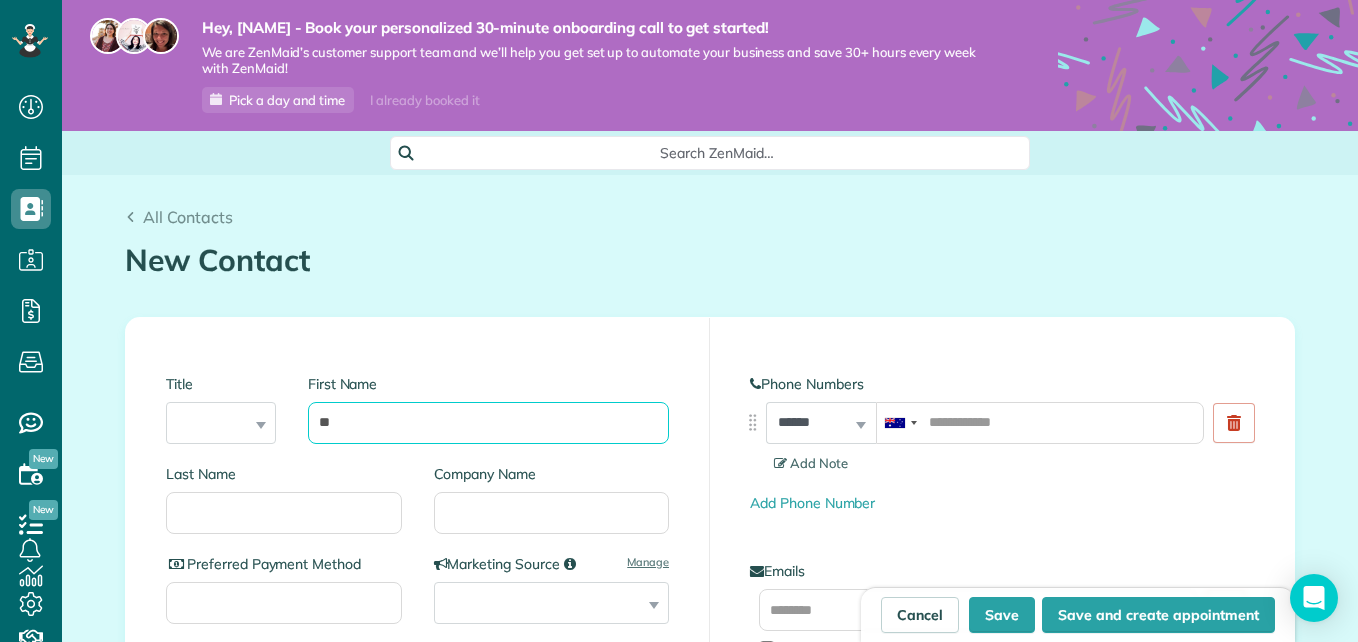 type on "***" 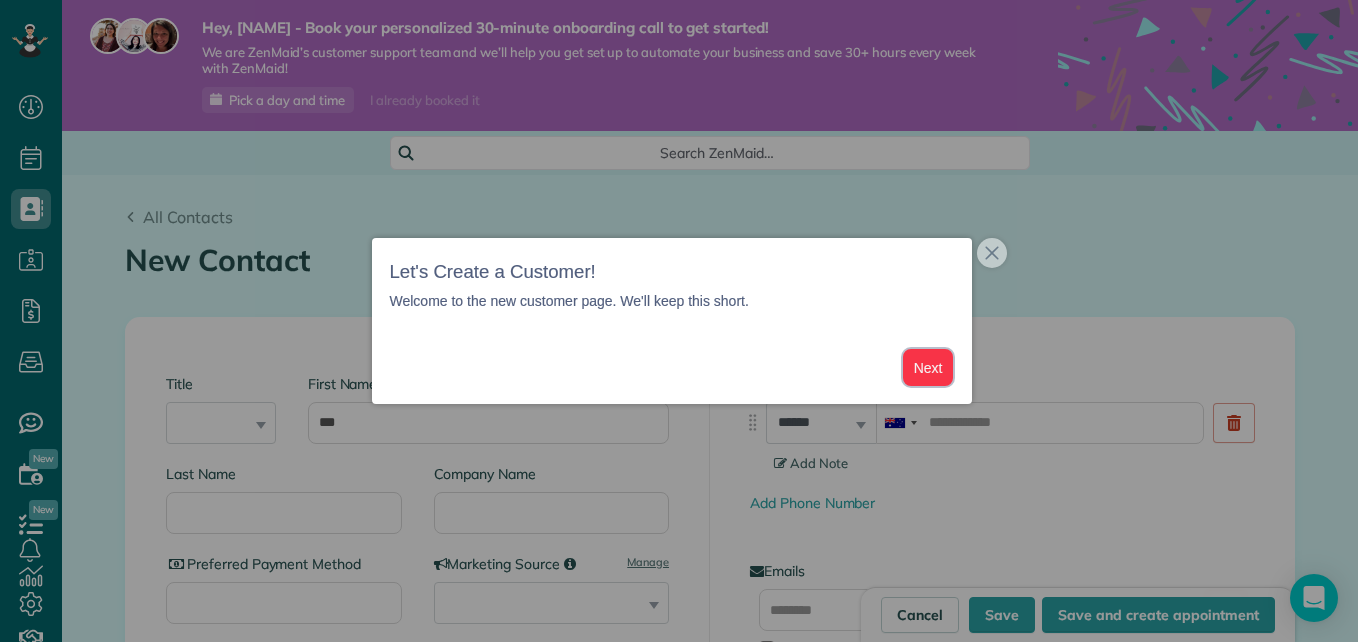 click on "Next" at bounding box center (928, 367) 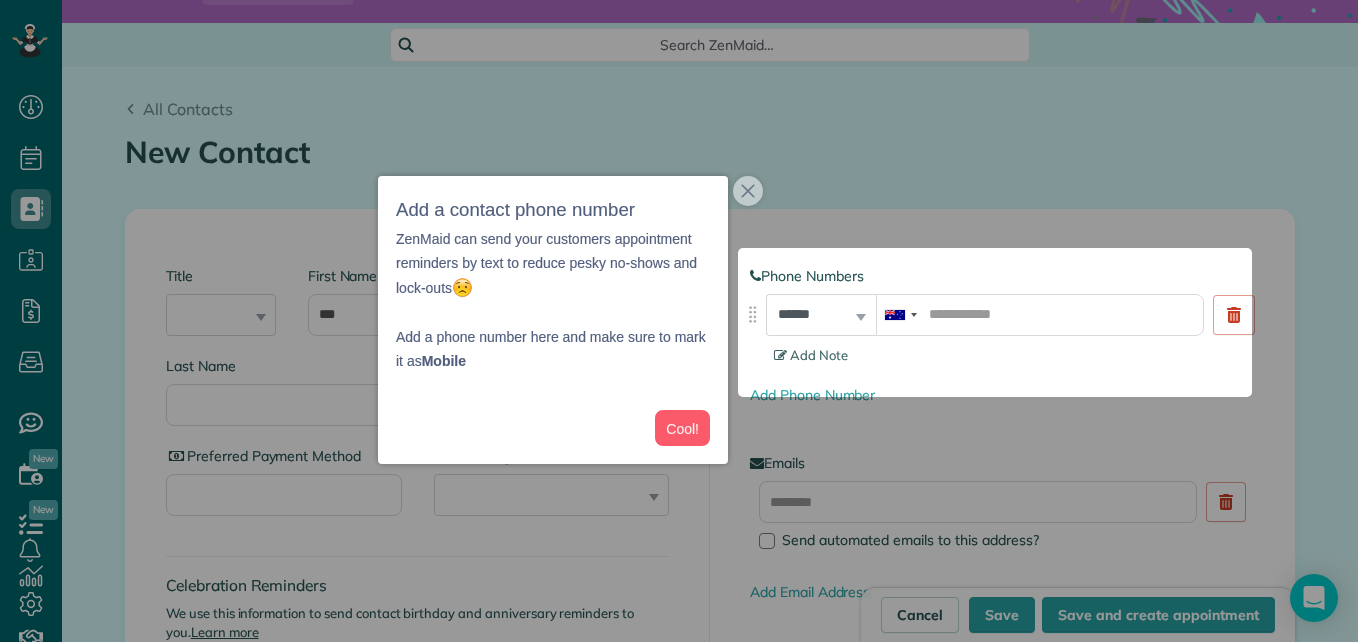 scroll, scrollTop: 123, scrollLeft: 0, axis: vertical 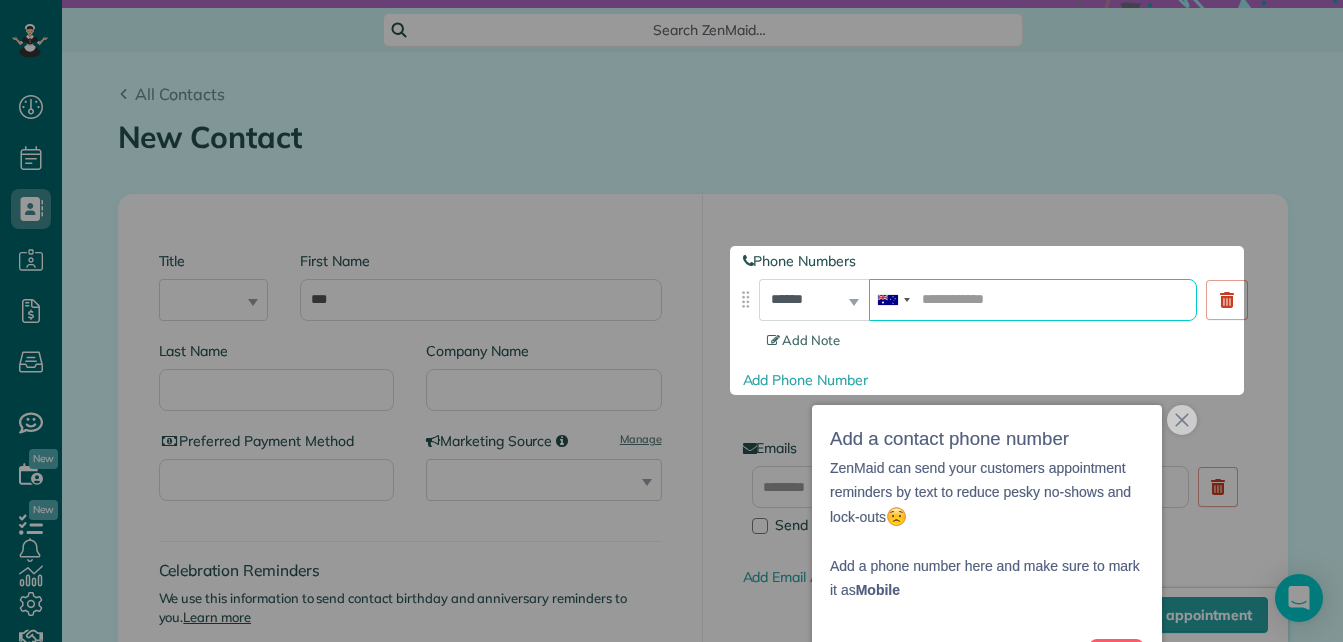 click at bounding box center (1033, 300) 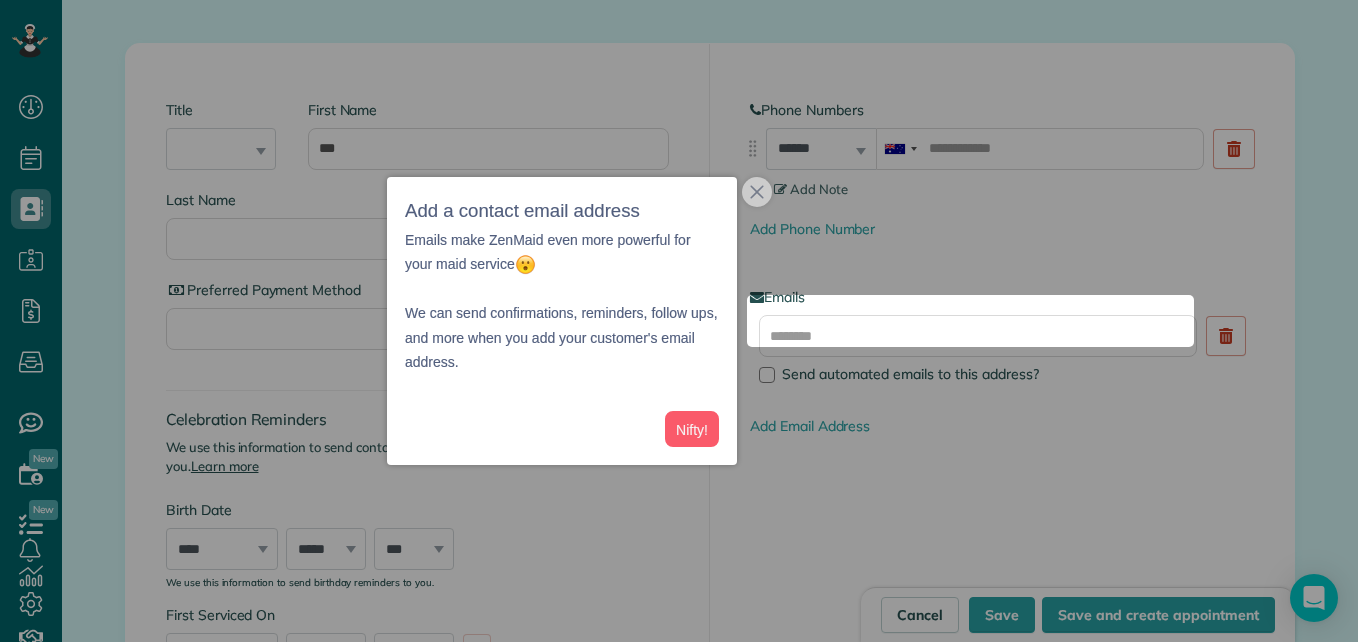 scroll, scrollTop: 289, scrollLeft: 0, axis: vertical 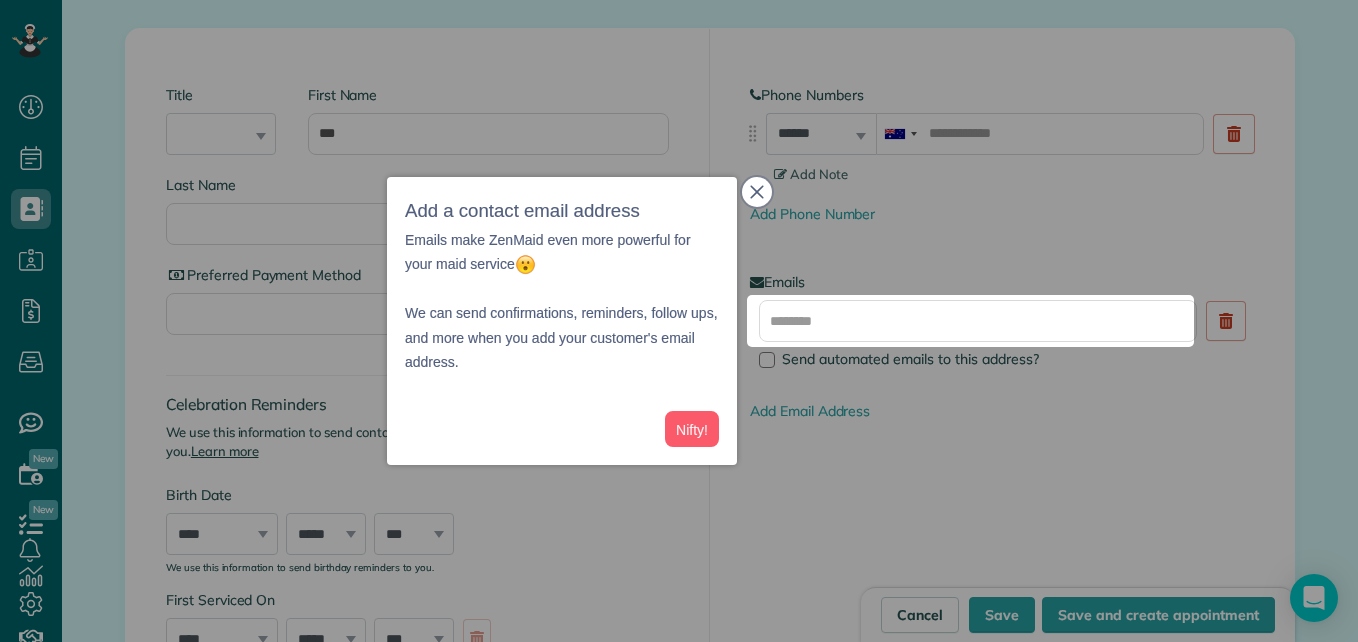 click at bounding box center [757, 192] 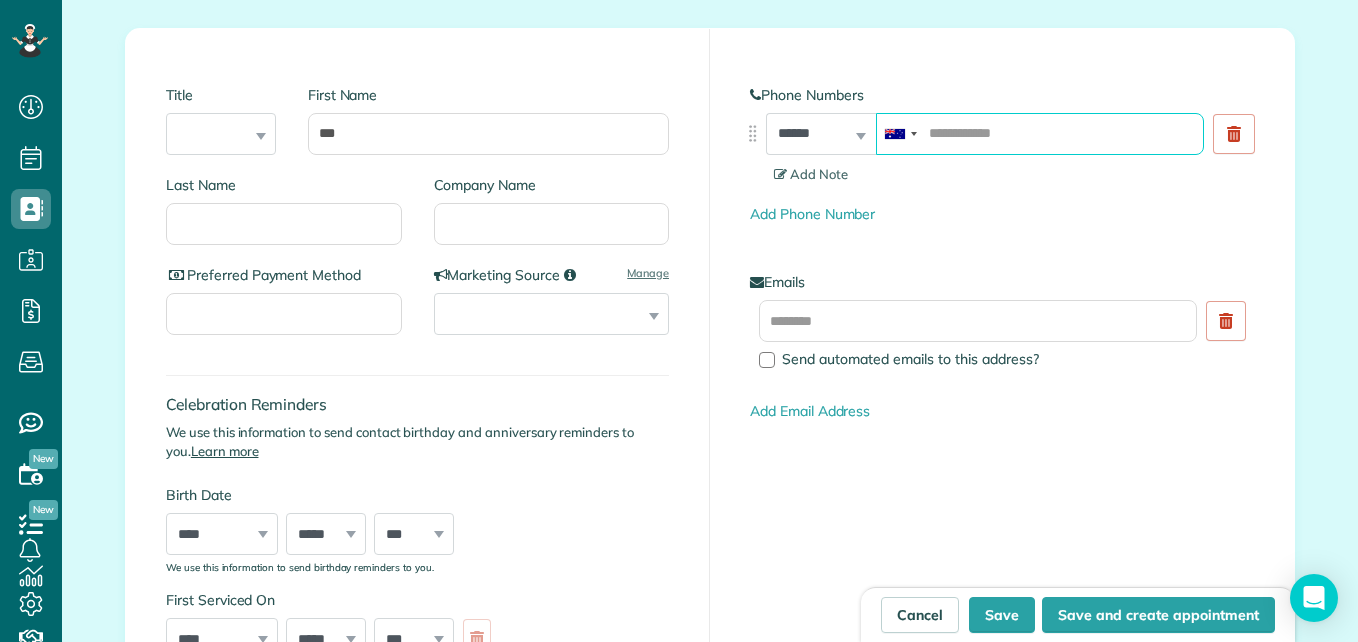 click at bounding box center (1040, 134) 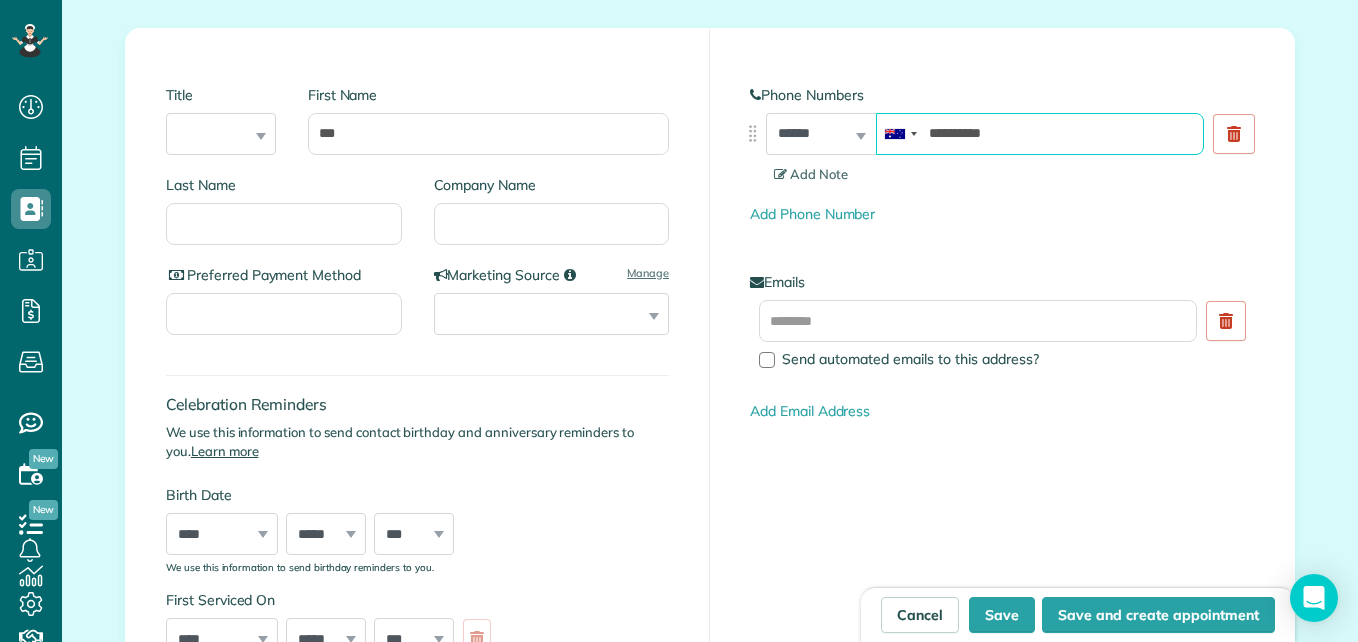 type on "**********" 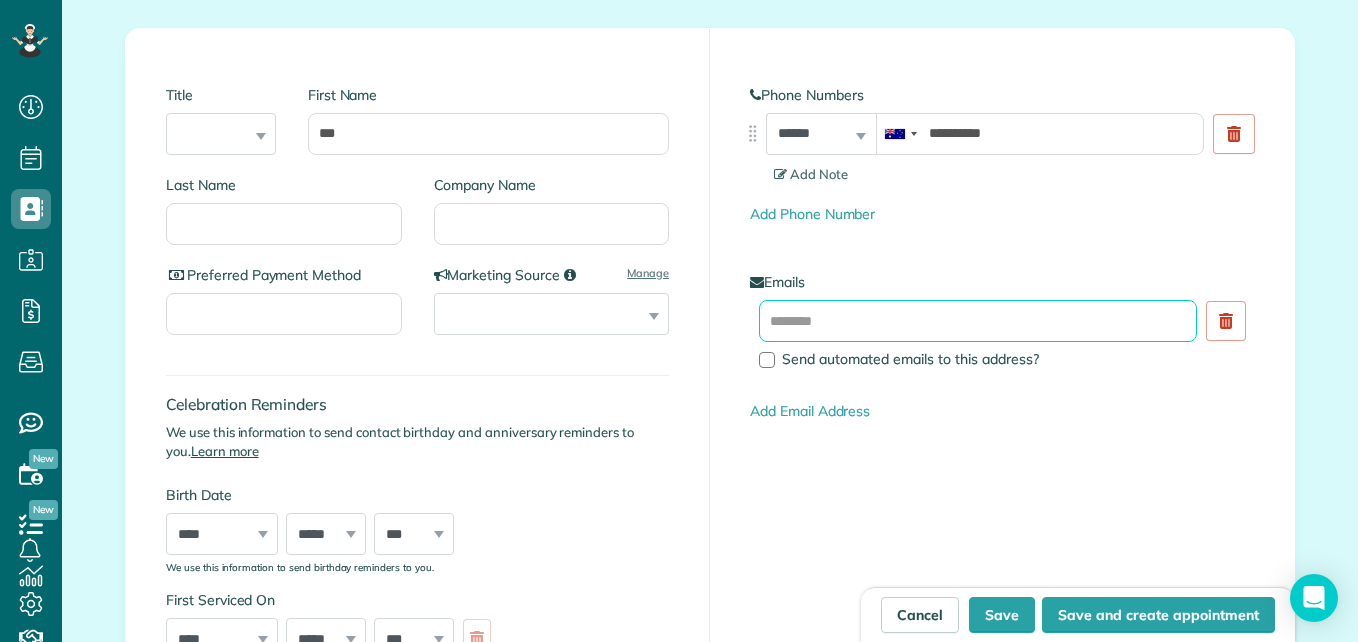 click at bounding box center [978, 321] 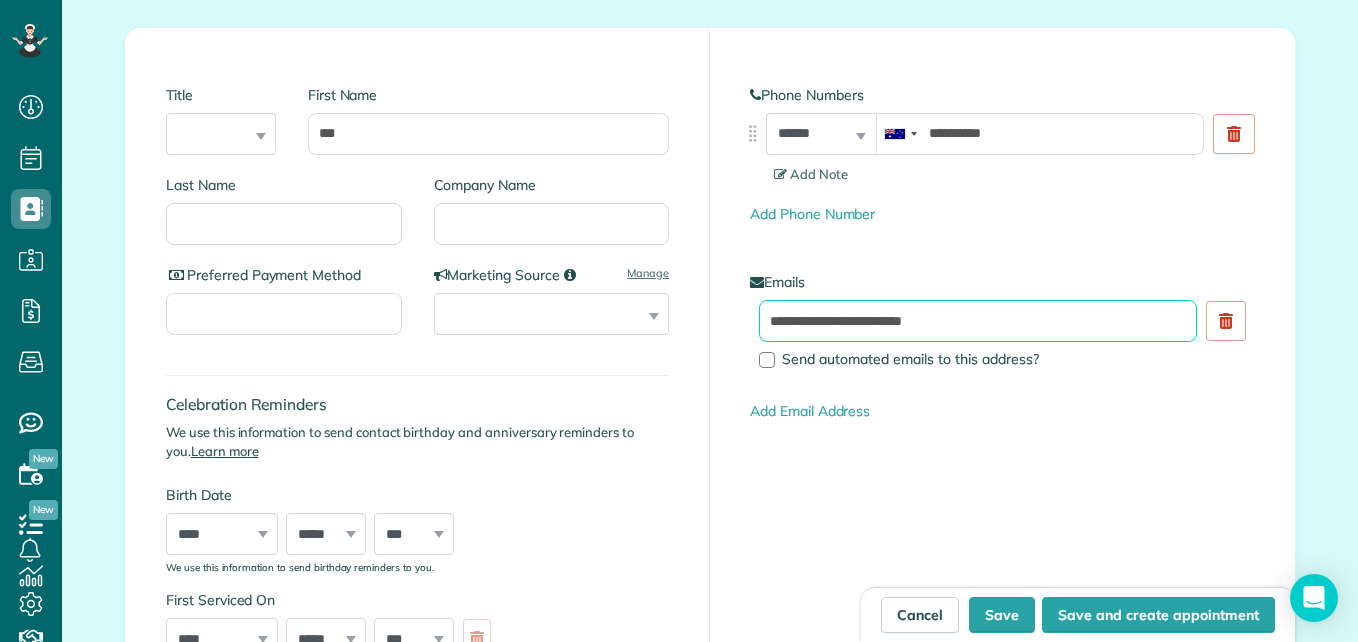 type on "**********" 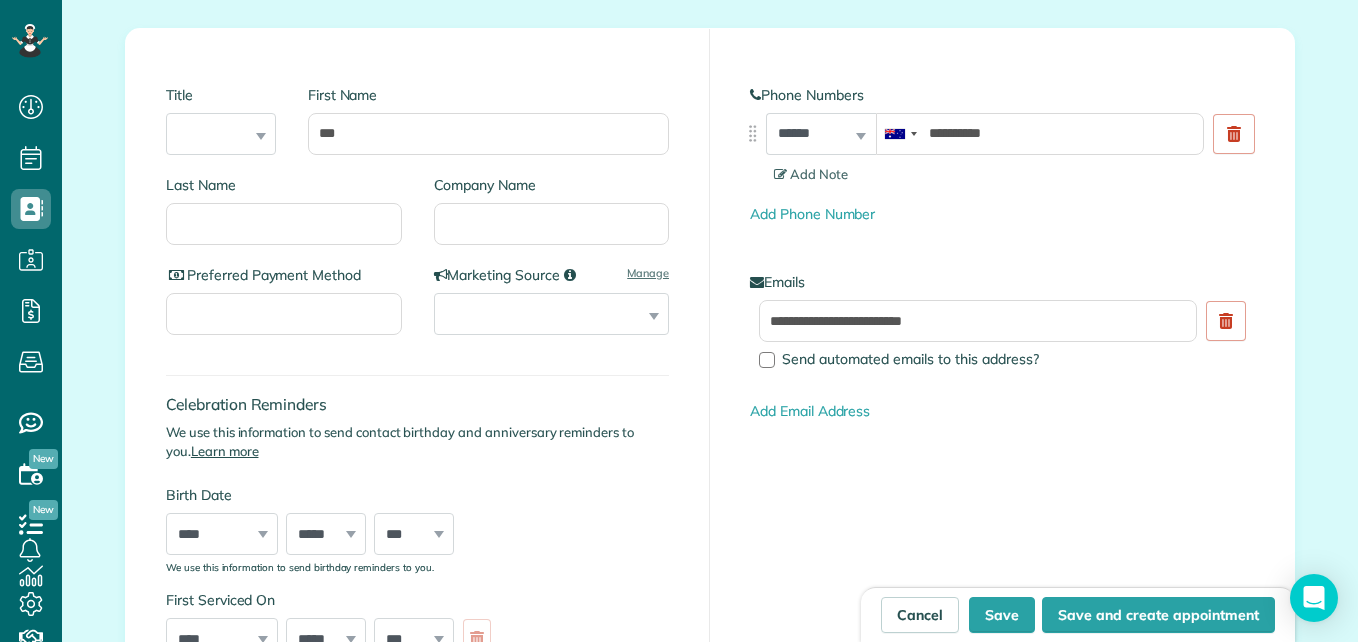 click on "**********" at bounding box center [1002, 374] 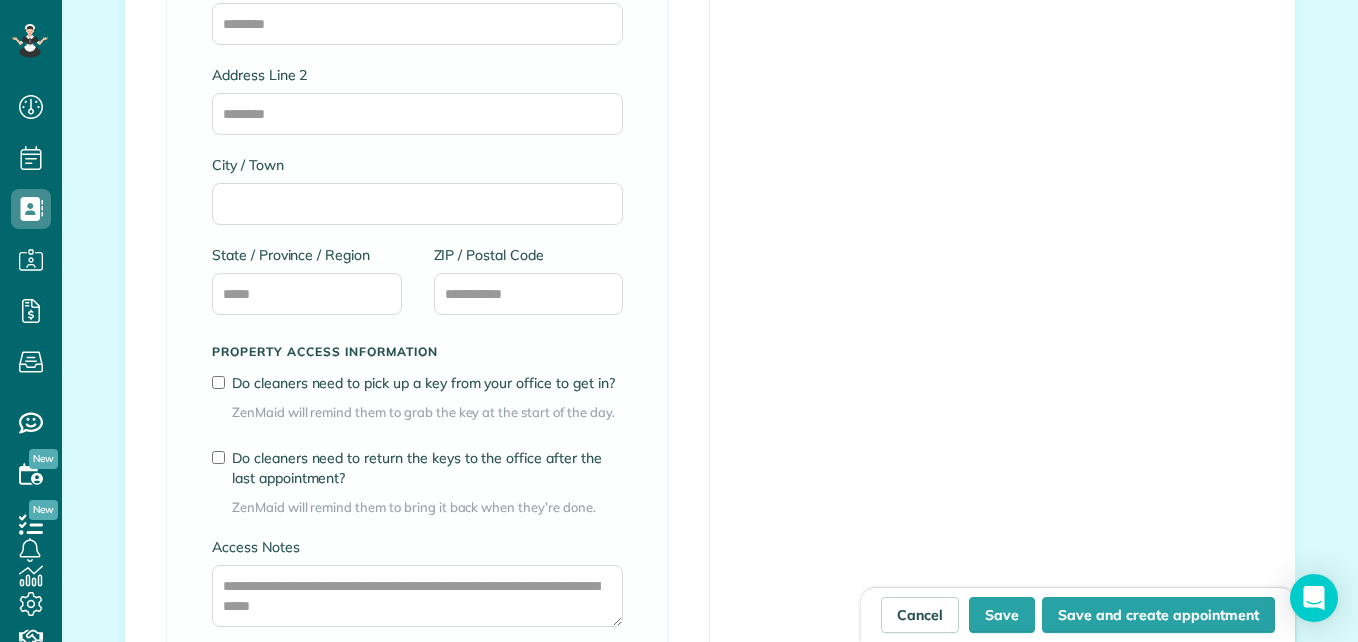 scroll, scrollTop: 1482, scrollLeft: 0, axis: vertical 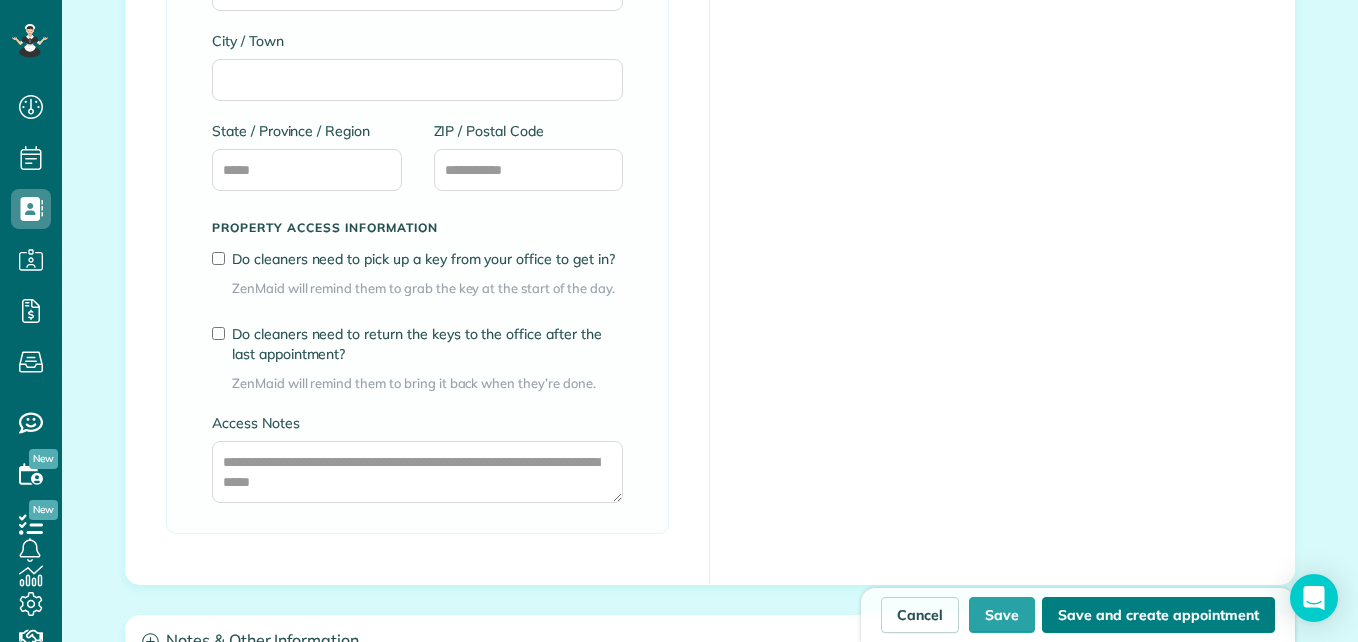 click on "Save and create appointment" at bounding box center (1158, 615) 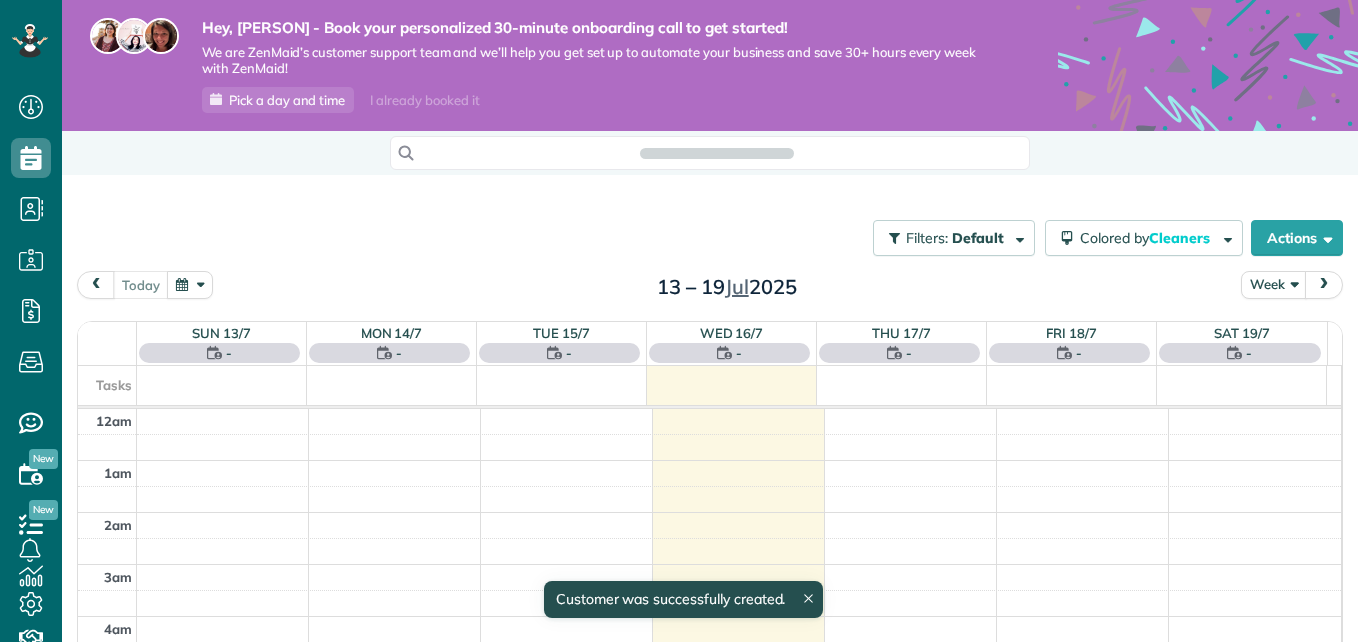 scroll, scrollTop: 0, scrollLeft: 0, axis: both 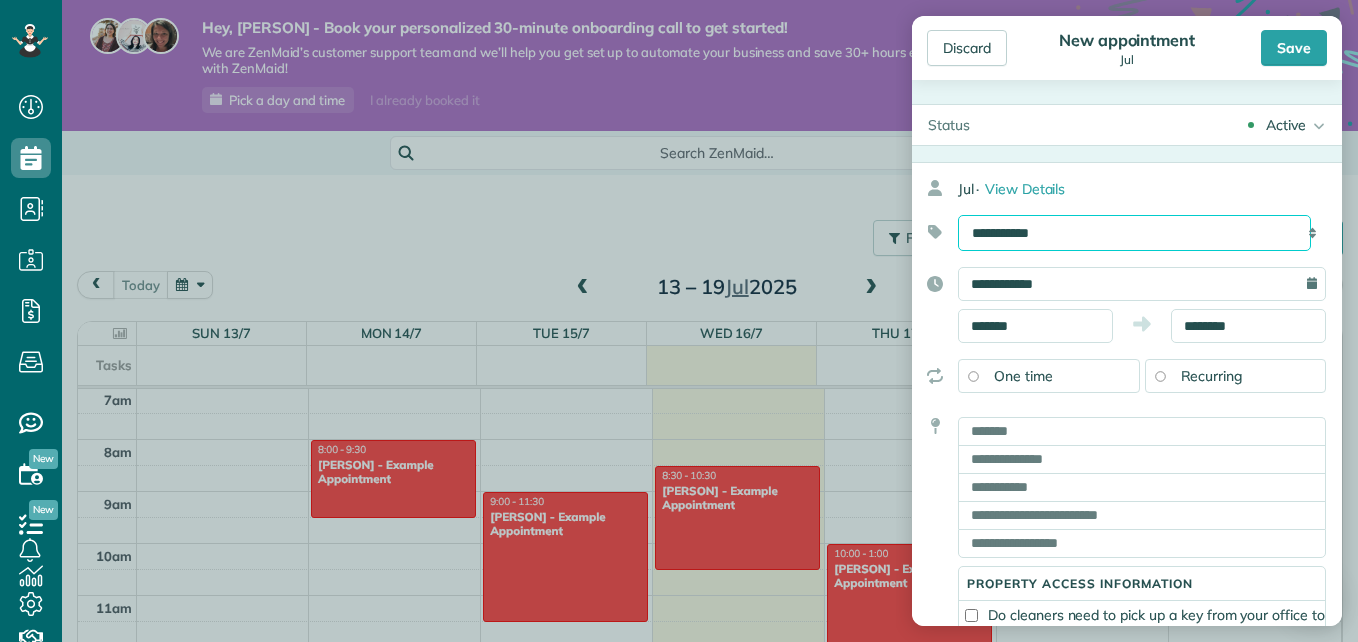 click on "**********" at bounding box center (1134, 233) 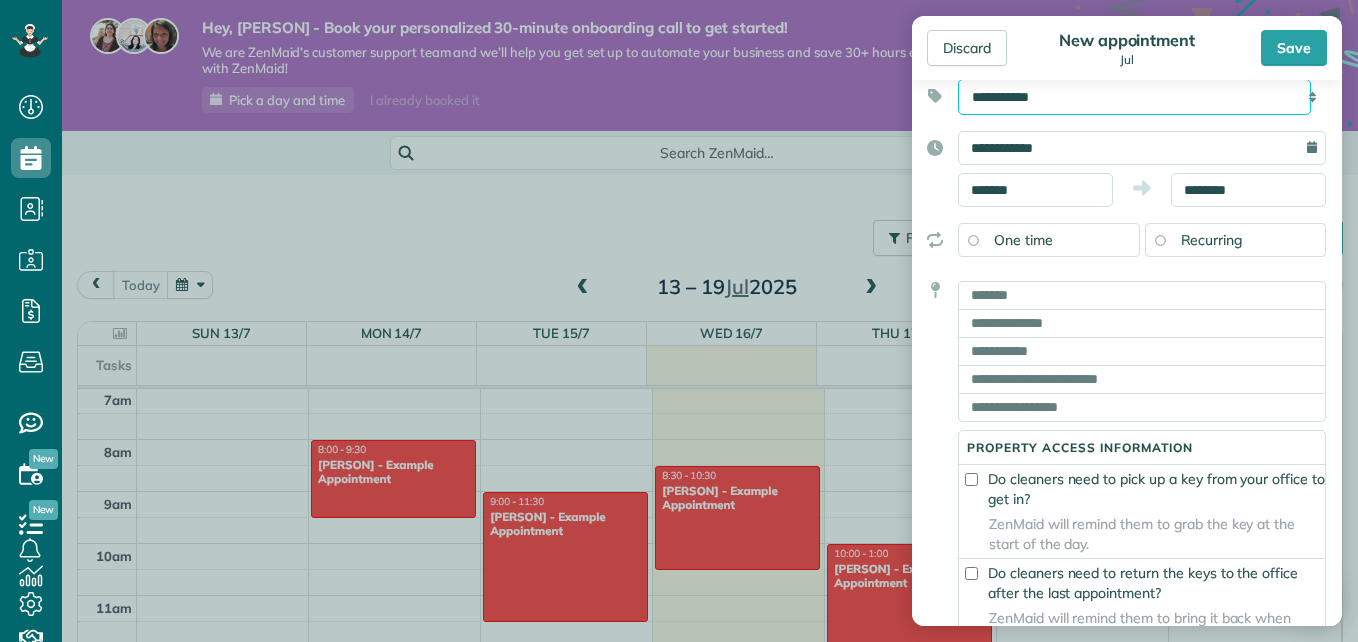 scroll, scrollTop: 137, scrollLeft: 0, axis: vertical 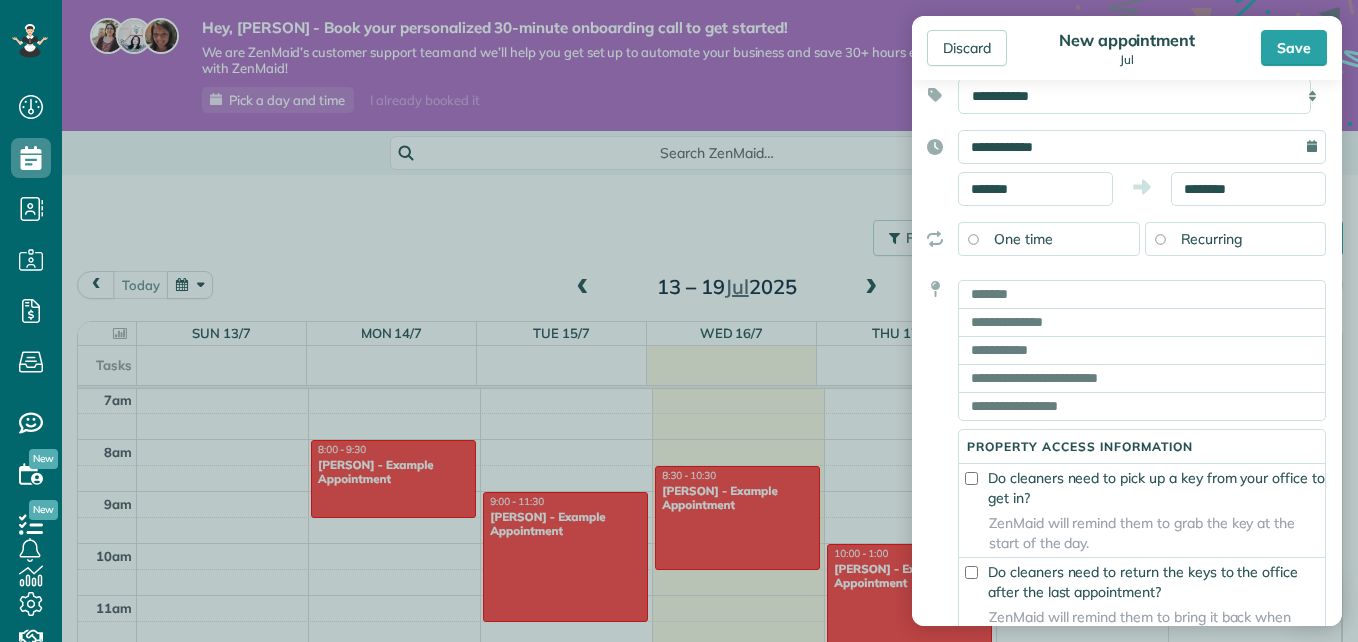 click on "Recurring" at bounding box center [1236, 239] 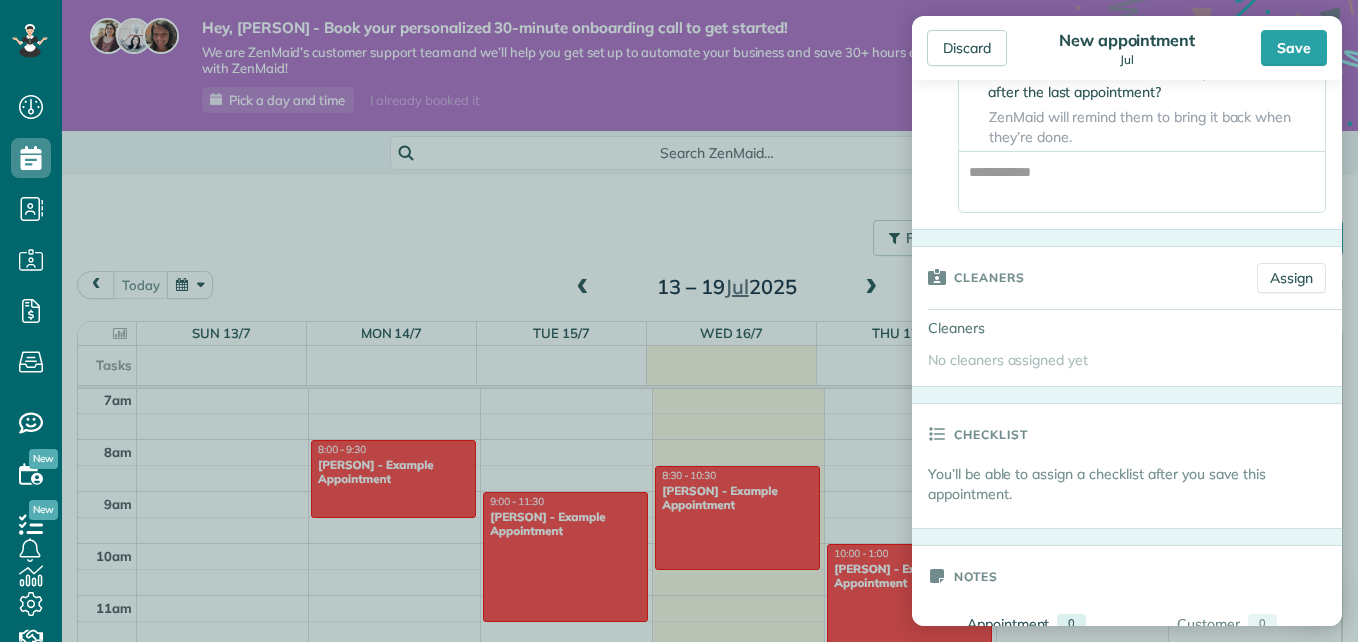 scroll, scrollTop: 730, scrollLeft: 0, axis: vertical 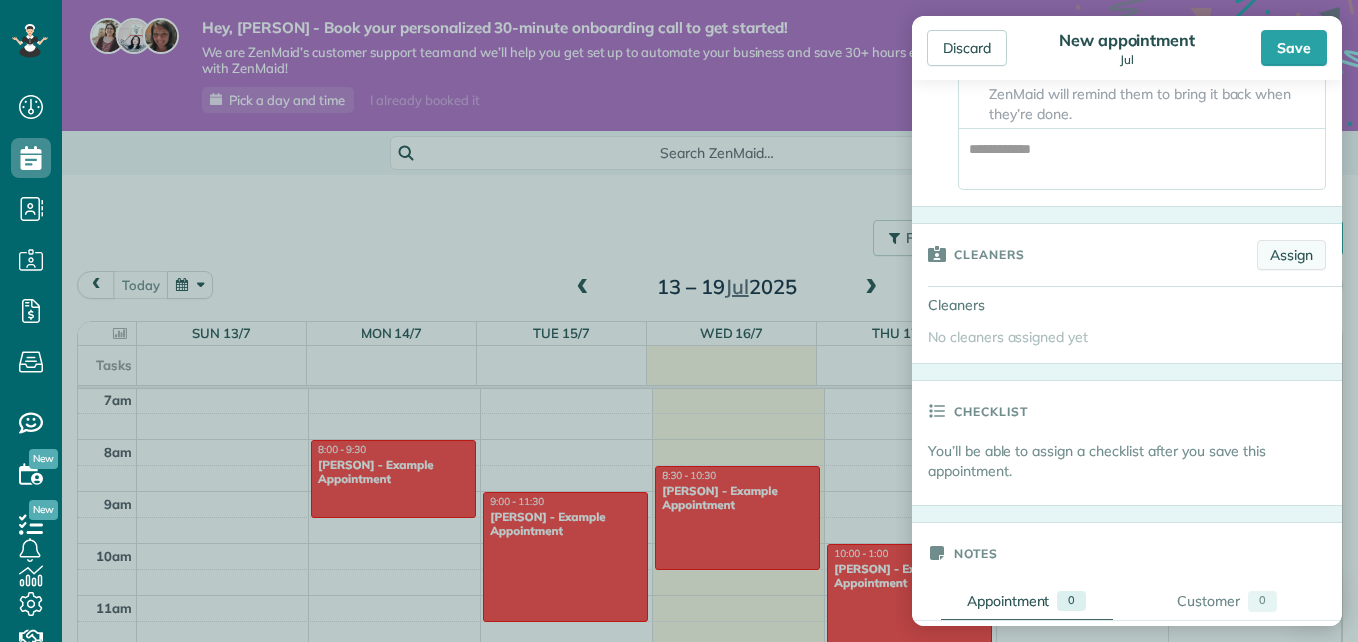 click on "Assign" at bounding box center [1291, 255] 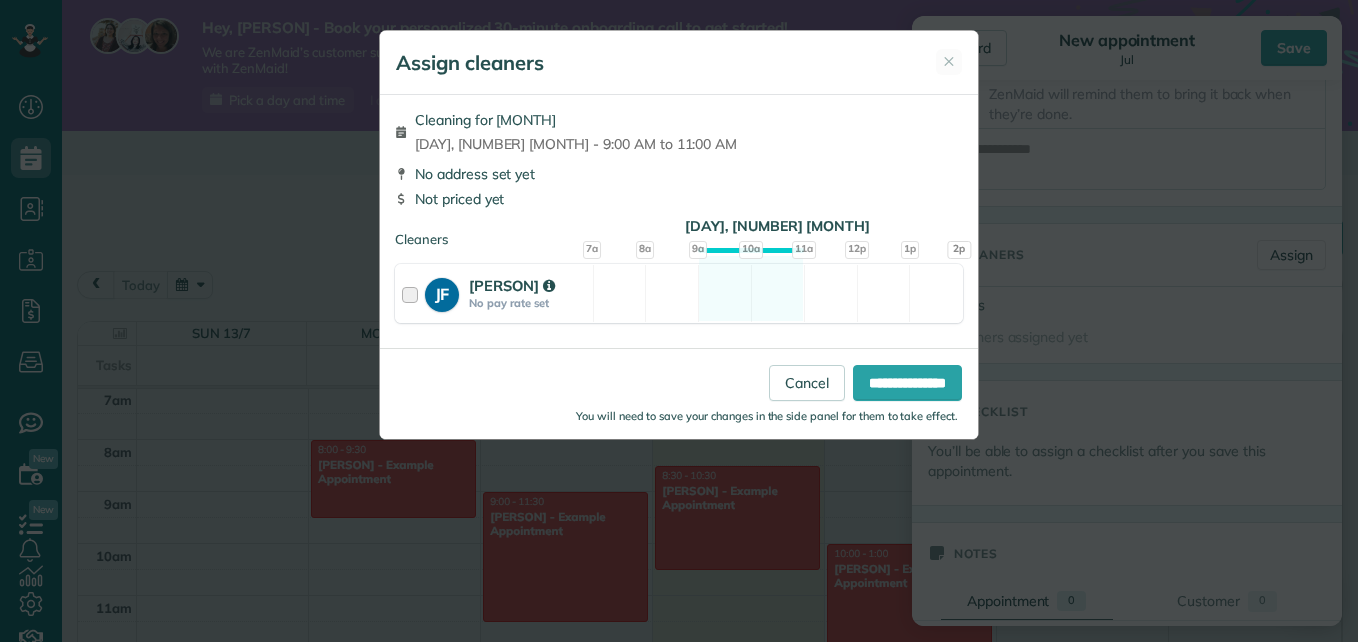 click at bounding box center [413, 293] 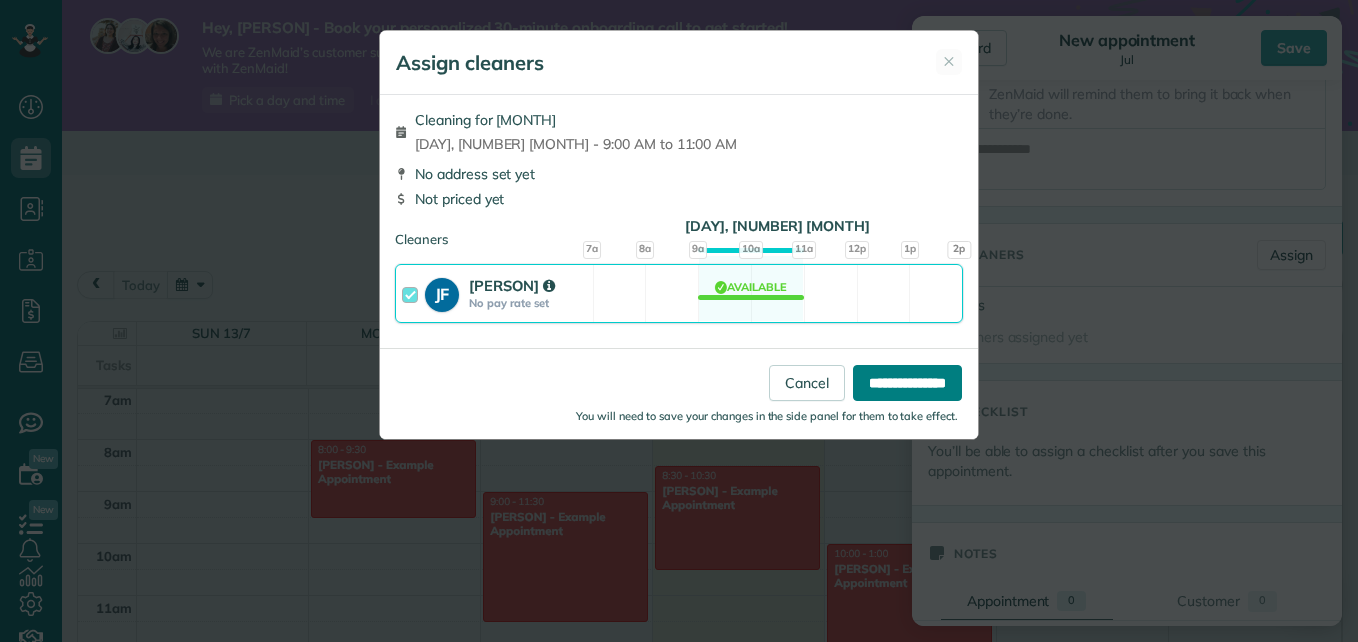 click on "**********" at bounding box center (907, 383) 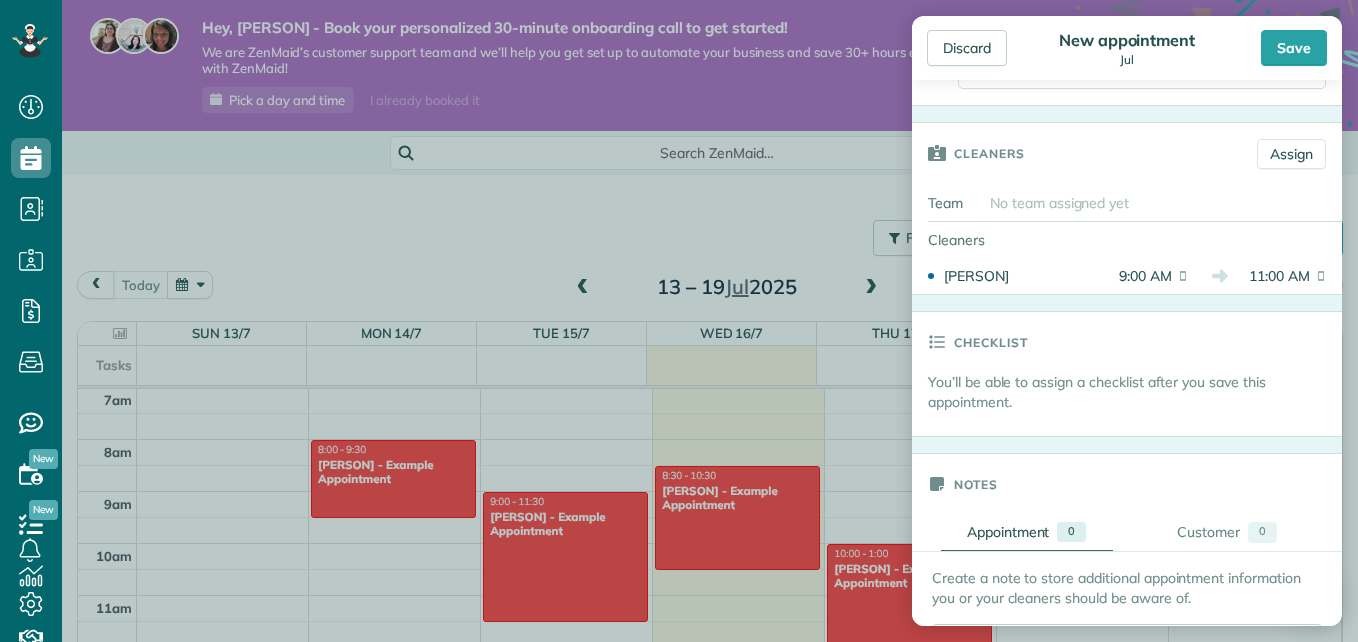 scroll, scrollTop: 901, scrollLeft: 0, axis: vertical 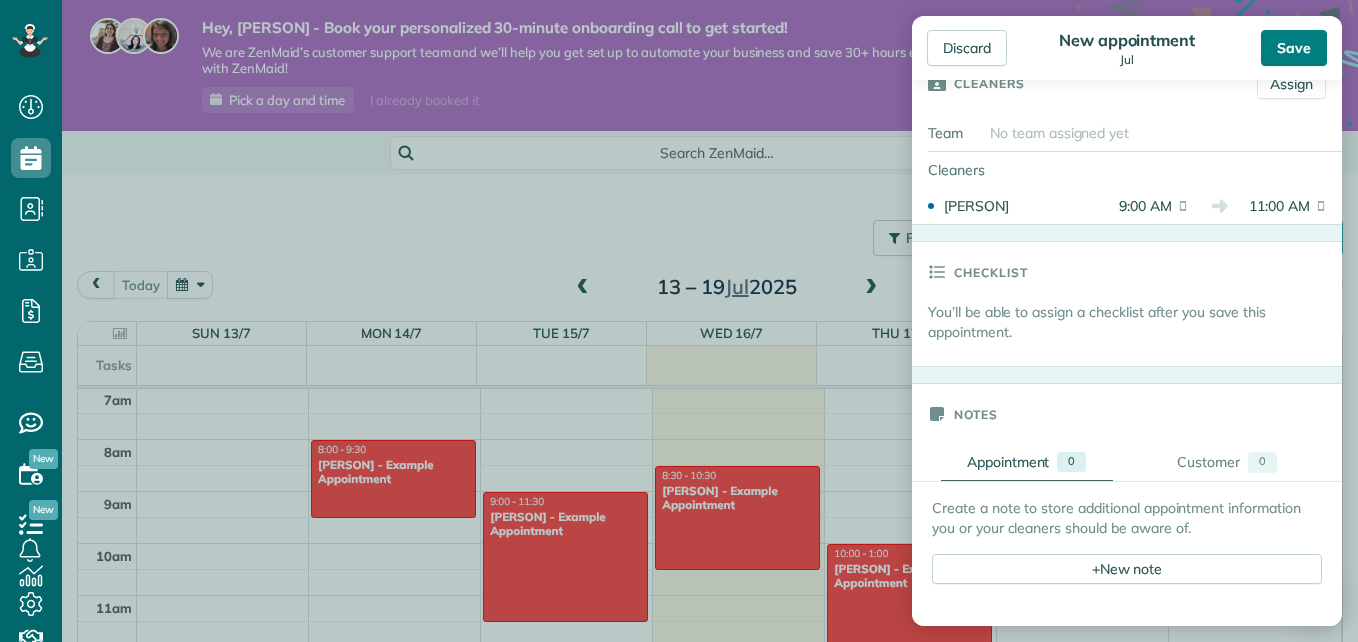 click on "Save" at bounding box center (1294, 48) 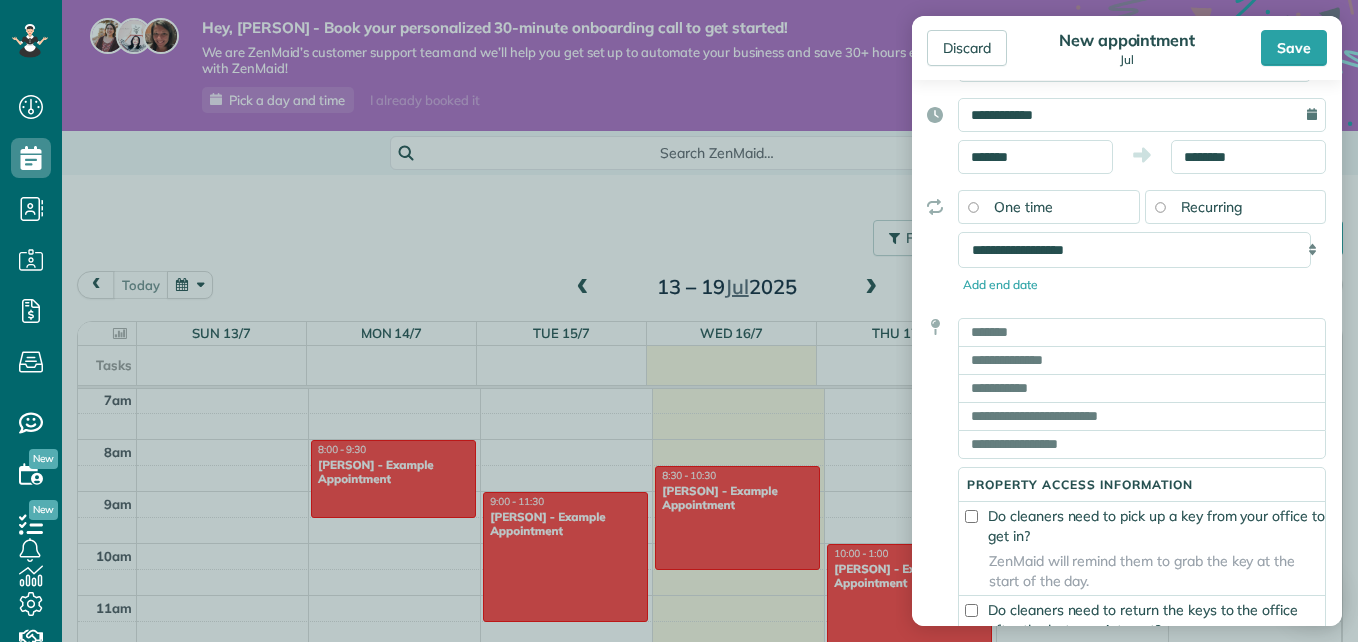 scroll, scrollTop: 356, scrollLeft: 0, axis: vertical 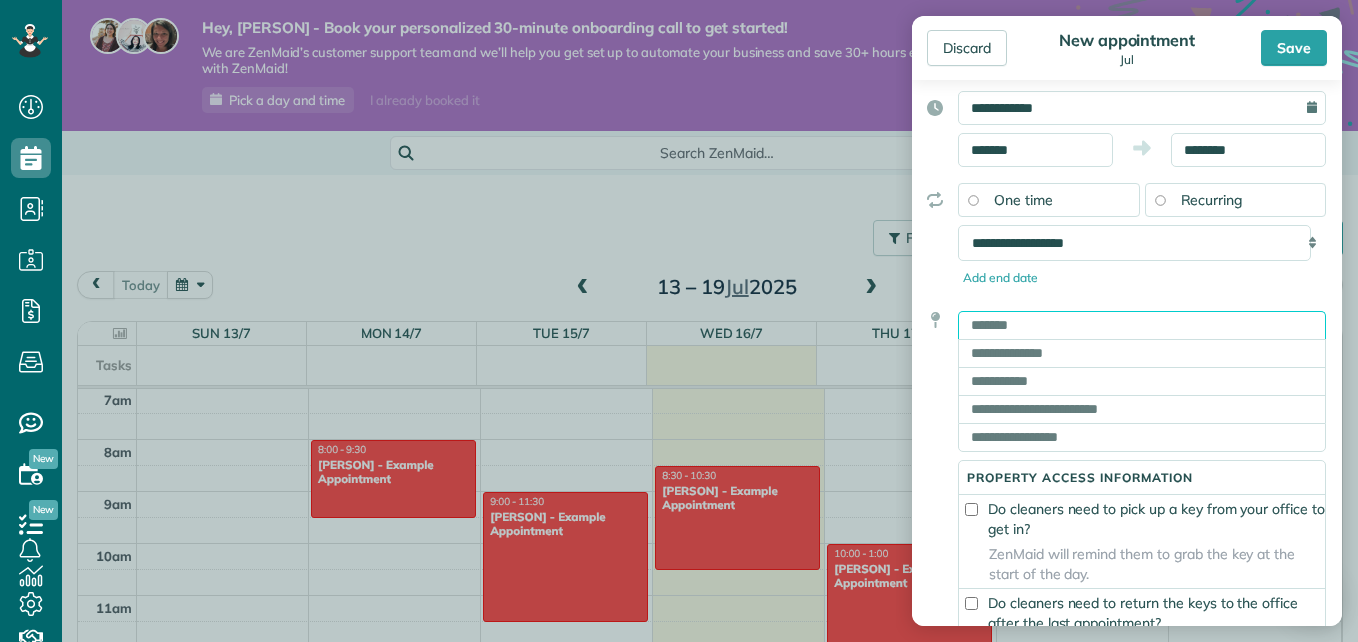 click at bounding box center (1142, 325) 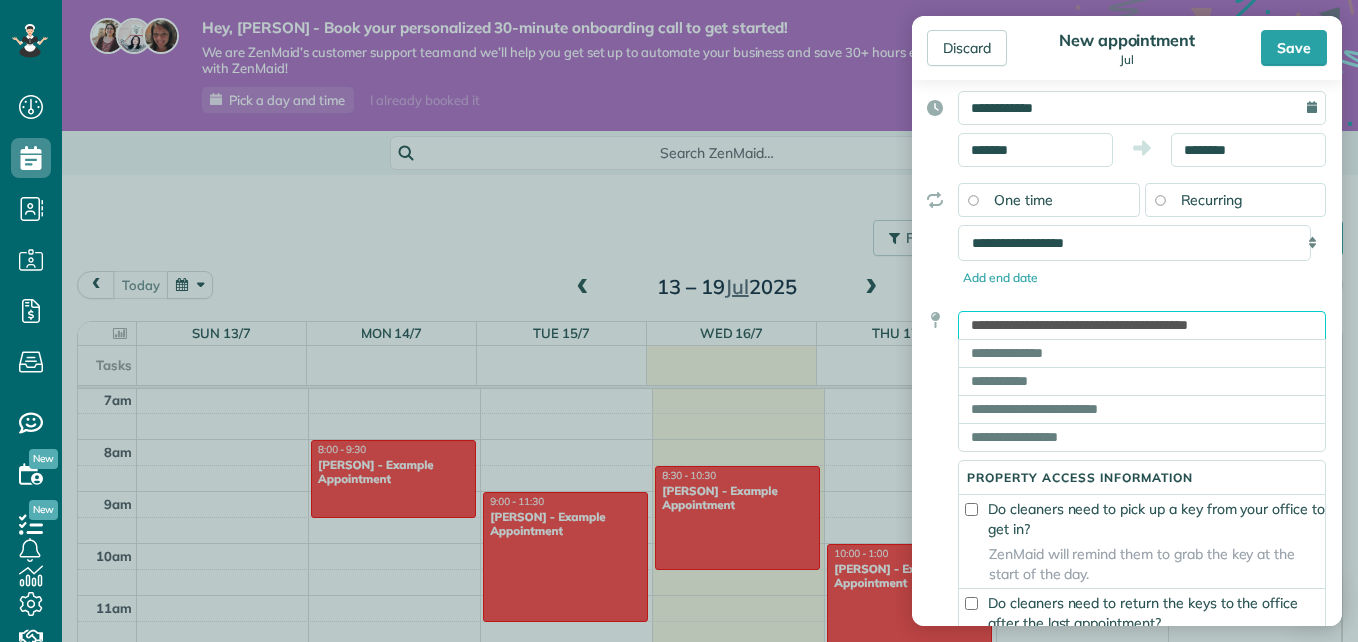 type on "**********" 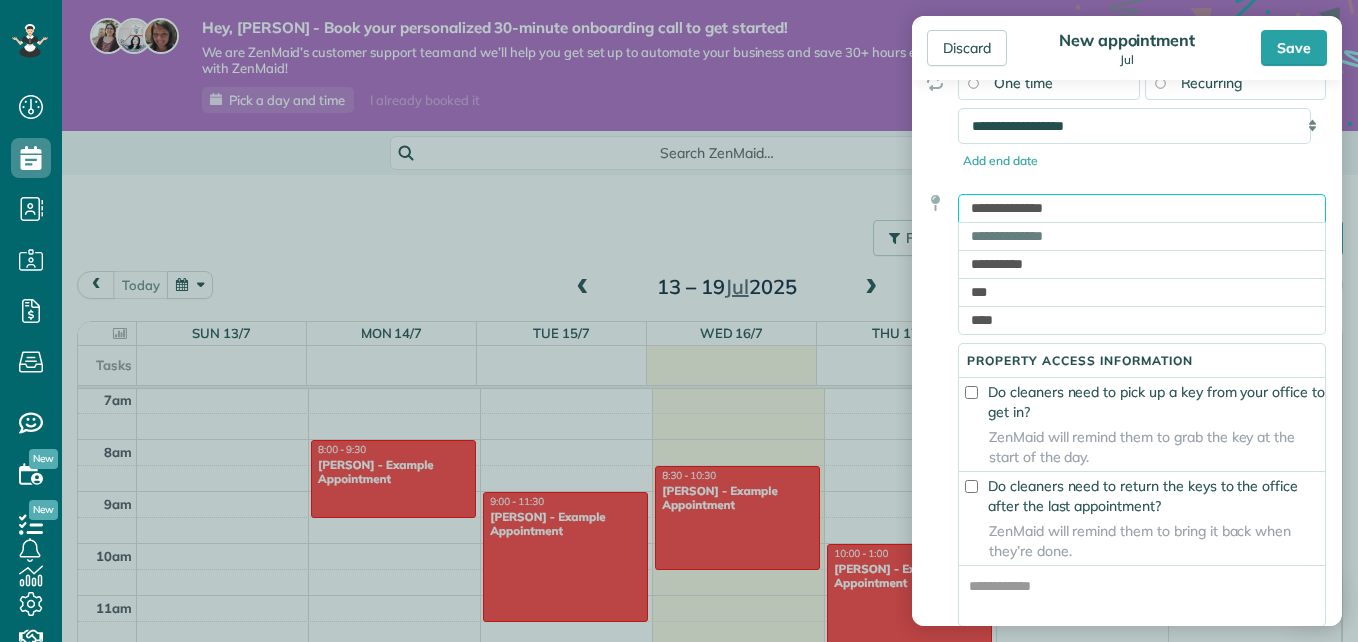 scroll, scrollTop: 508, scrollLeft: 0, axis: vertical 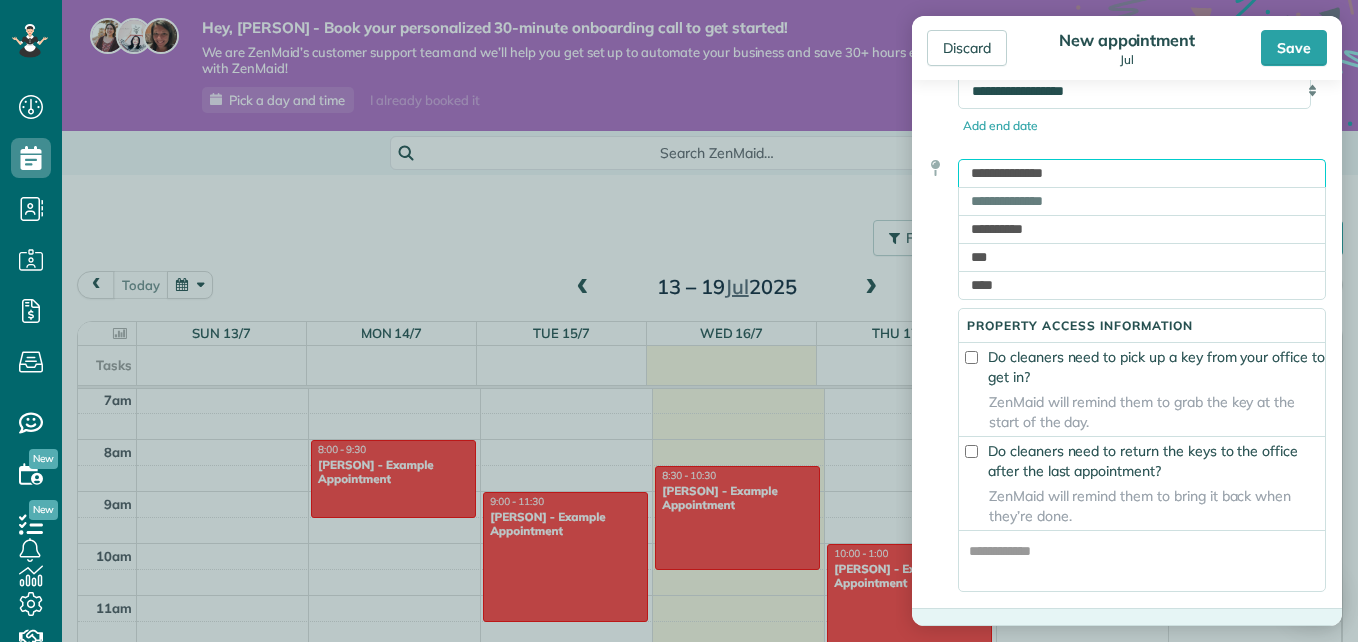 type on "**********" 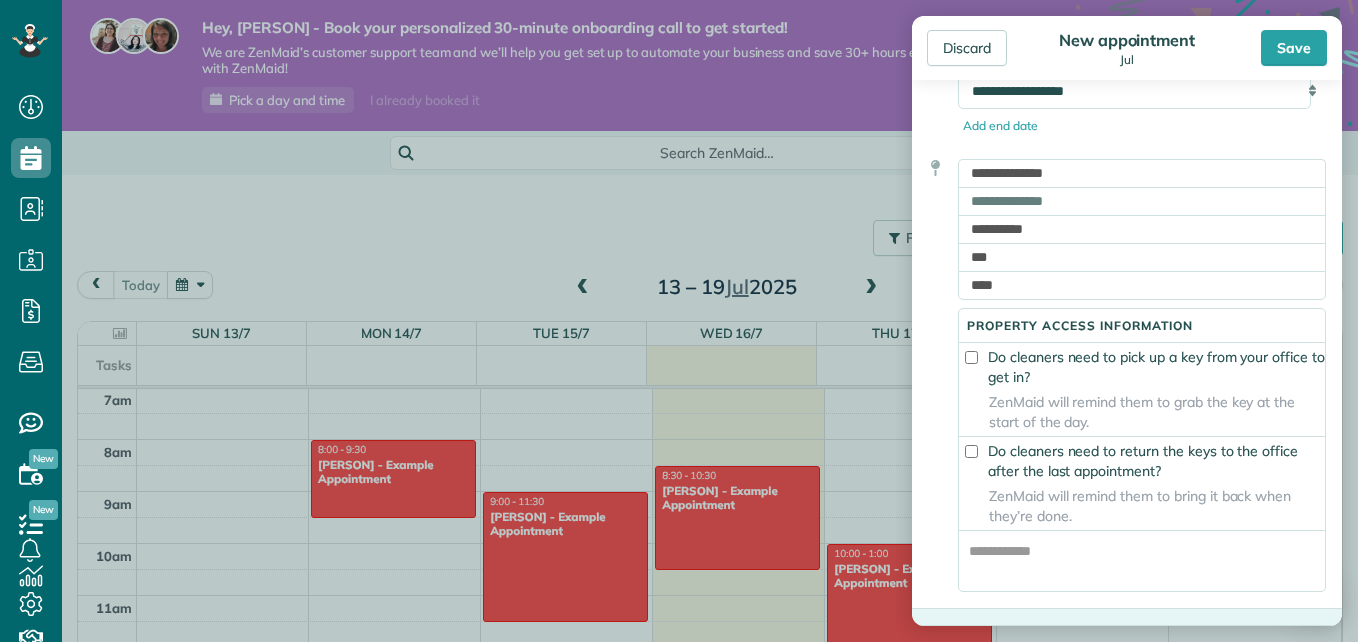 click on "Do cleaners need to pick up a key from your office to get in?" at bounding box center [1142, 367] 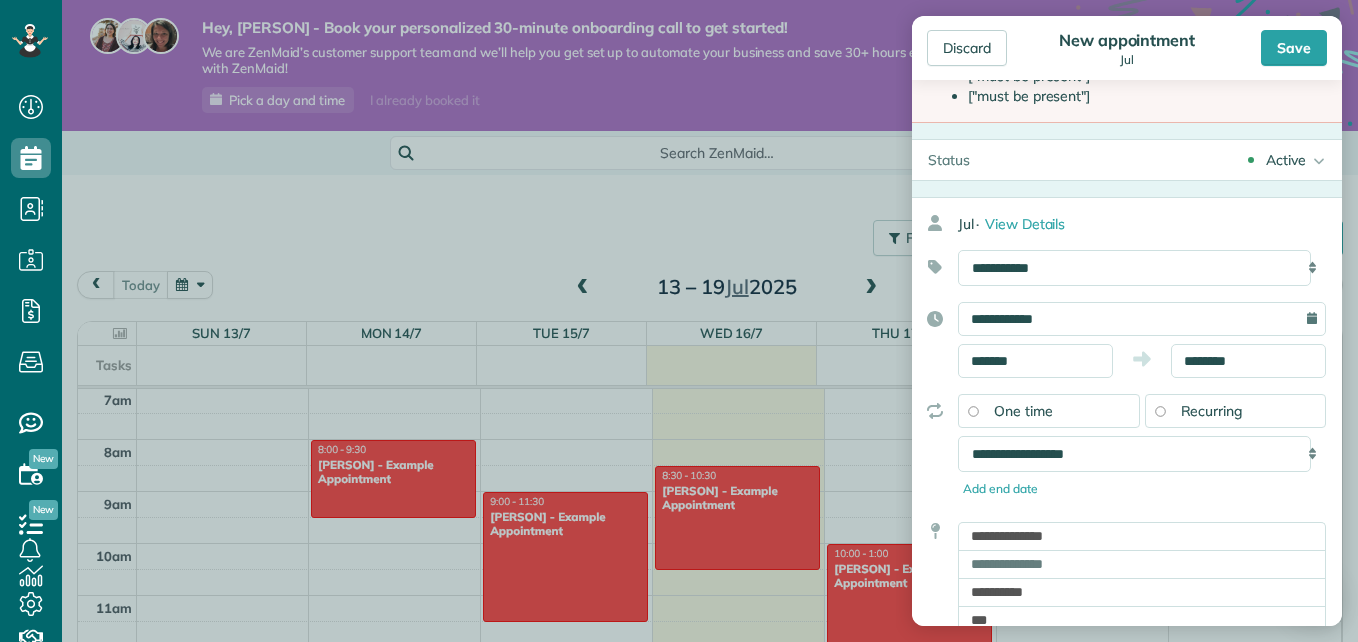 scroll, scrollTop: 0, scrollLeft: 0, axis: both 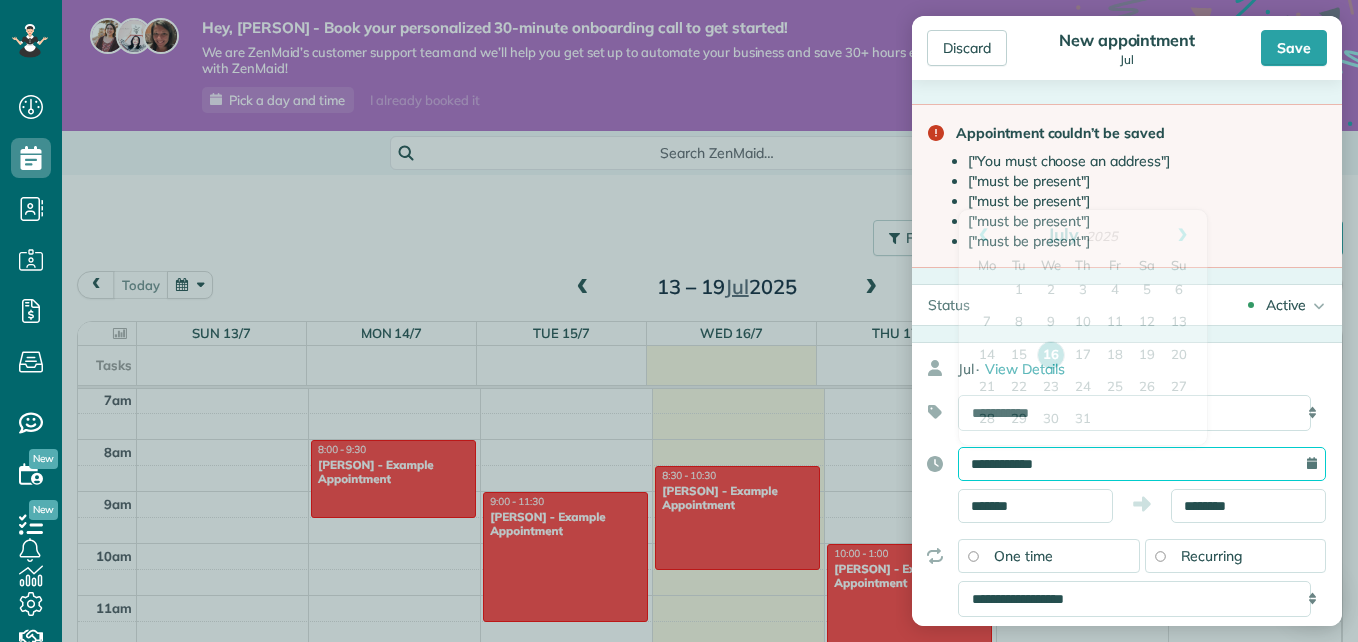 click on "**********" at bounding box center [1142, 464] 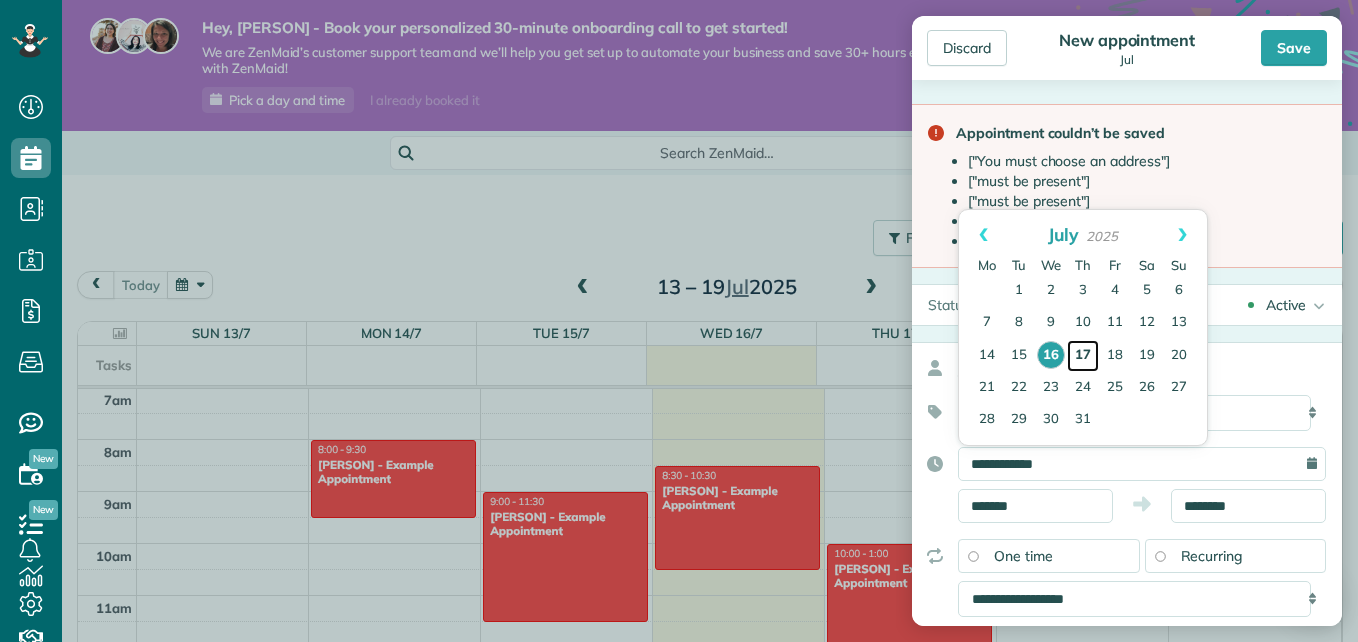 click on "17" at bounding box center [1083, 356] 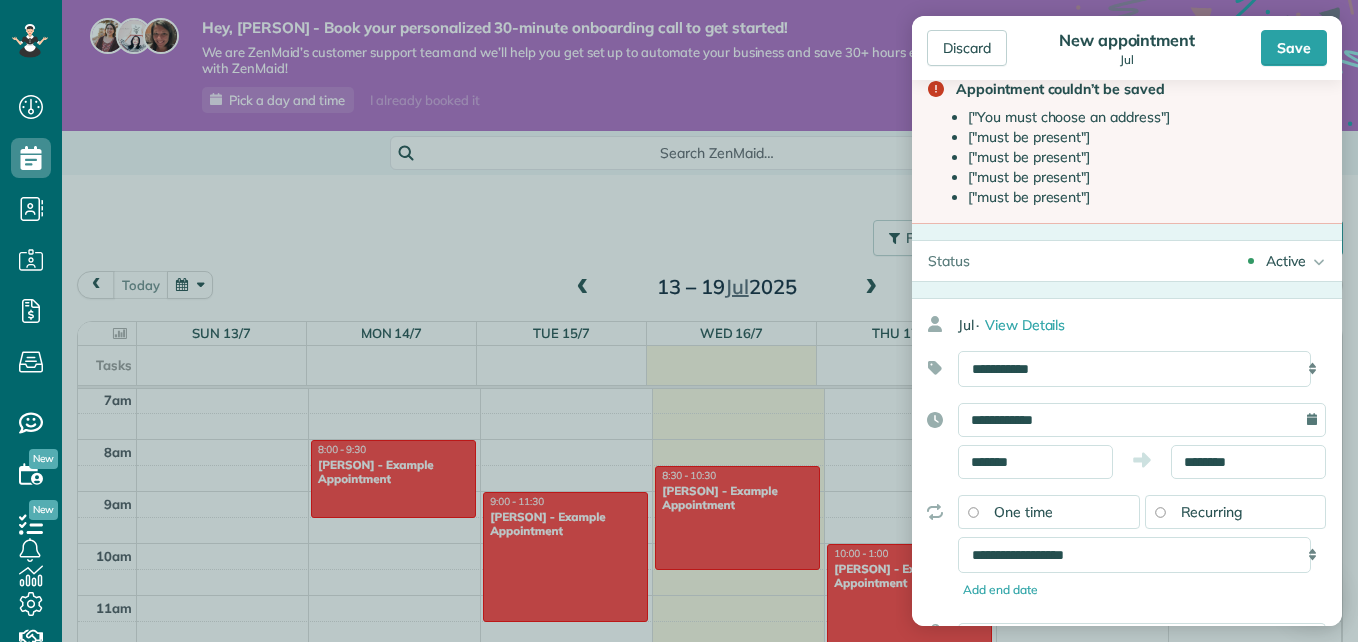 scroll, scrollTop: 305, scrollLeft: 0, axis: vertical 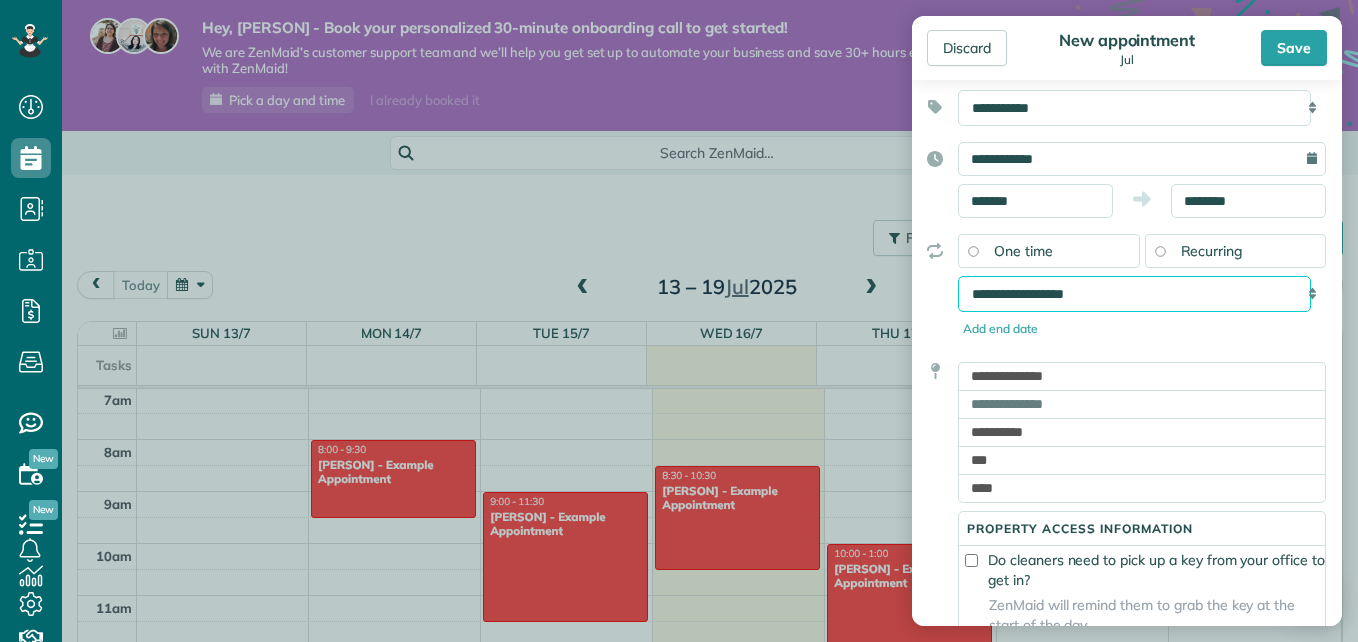 click on "**********" at bounding box center [1134, 294] 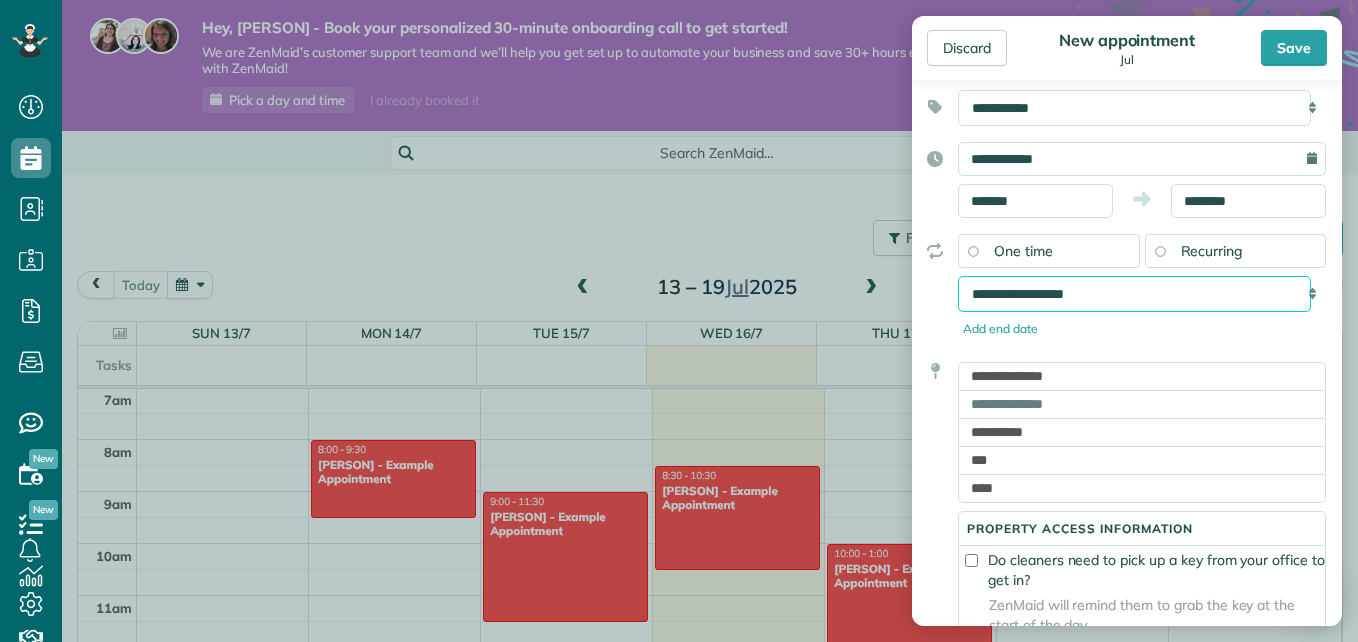 select on "**********" 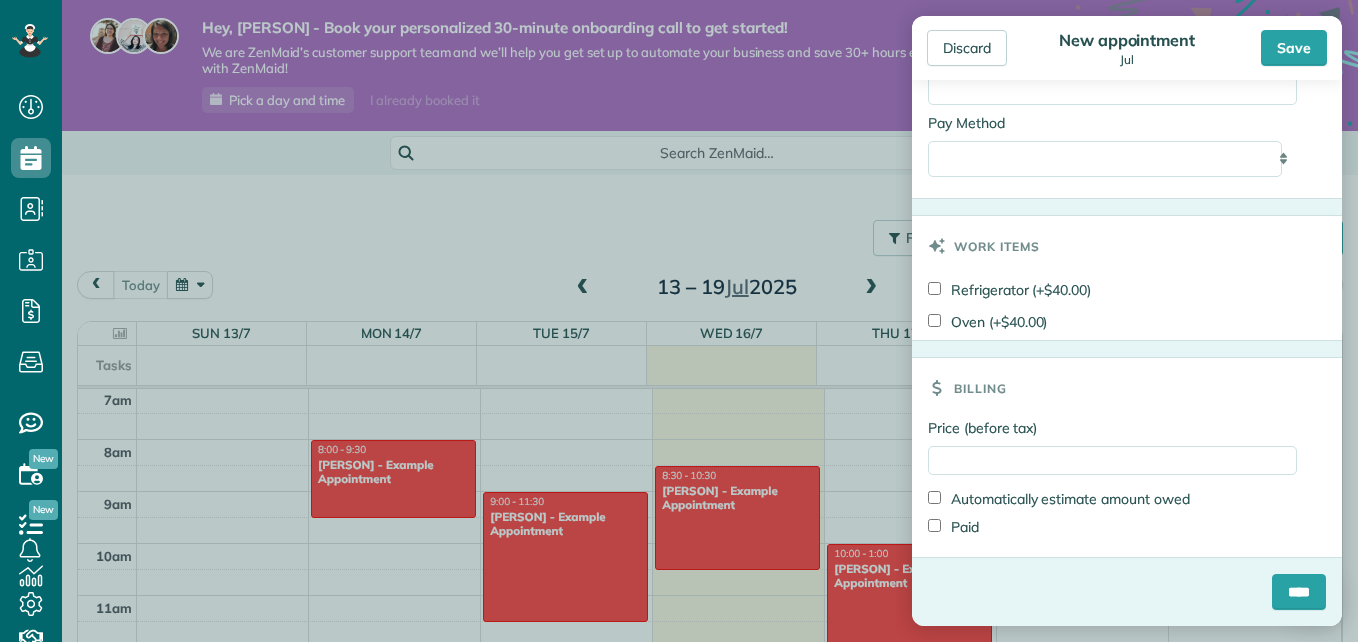 scroll, scrollTop: 1914, scrollLeft: 0, axis: vertical 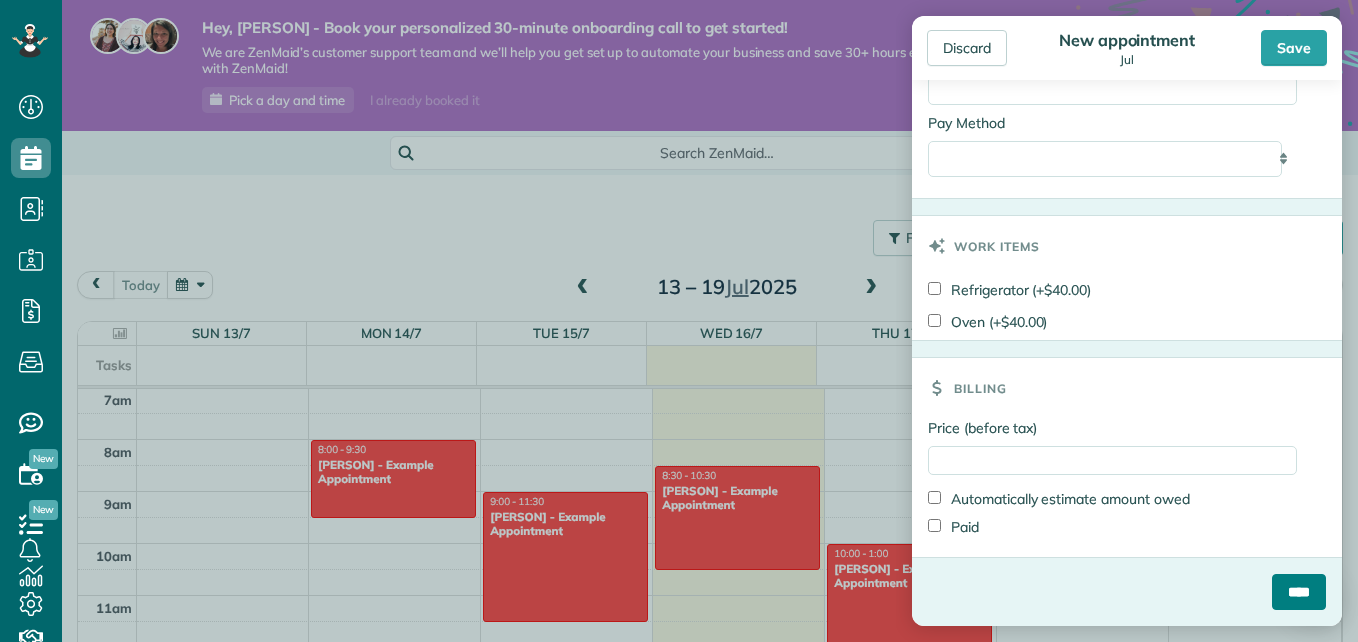 click on "****" at bounding box center [1299, 592] 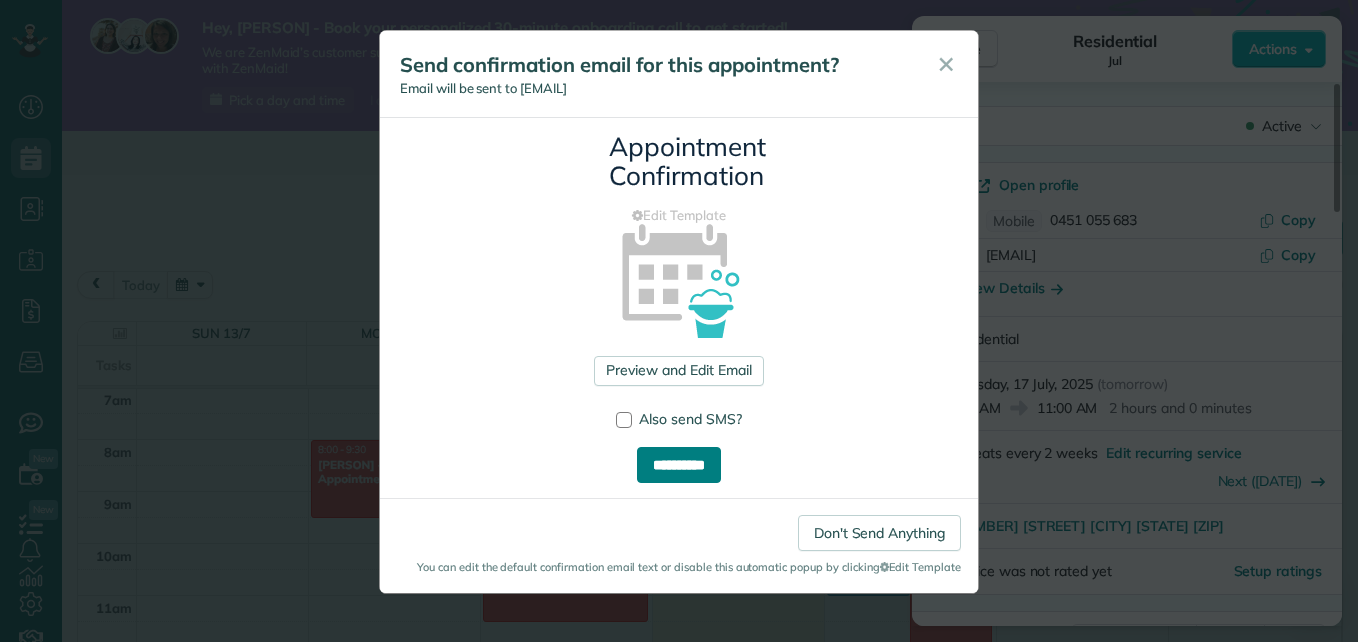 click on "**********" at bounding box center (679, 465) 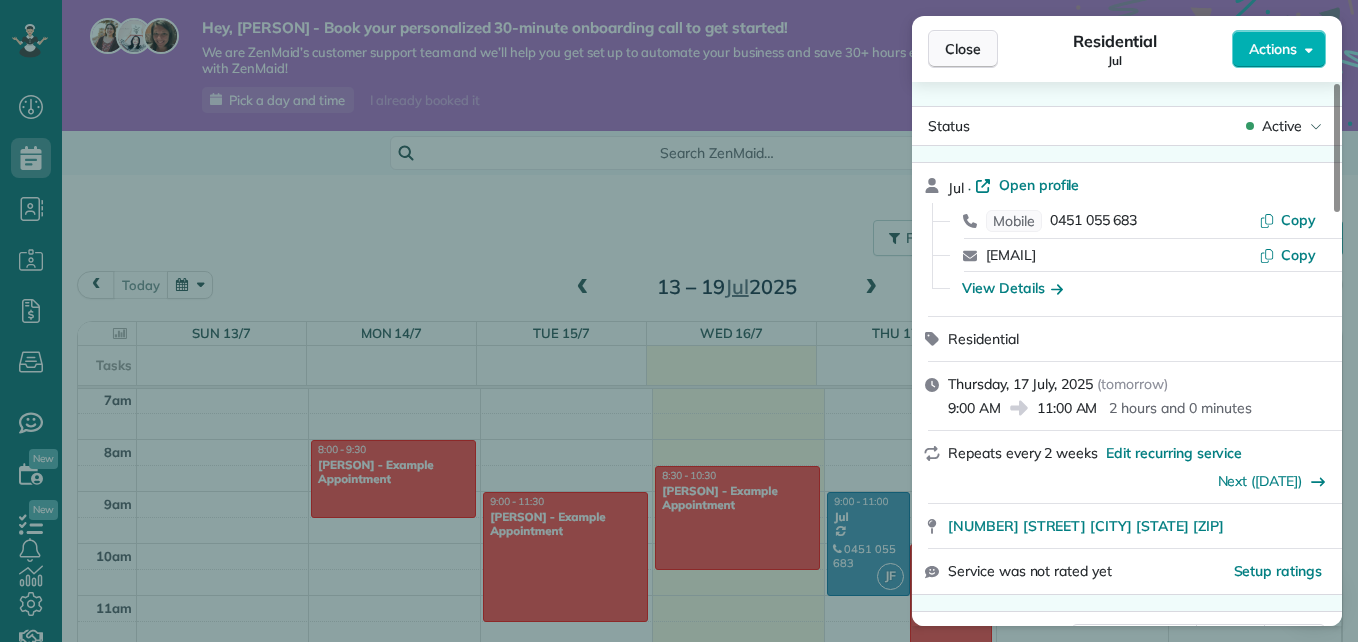 click on "Close" at bounding box center (963, 49) 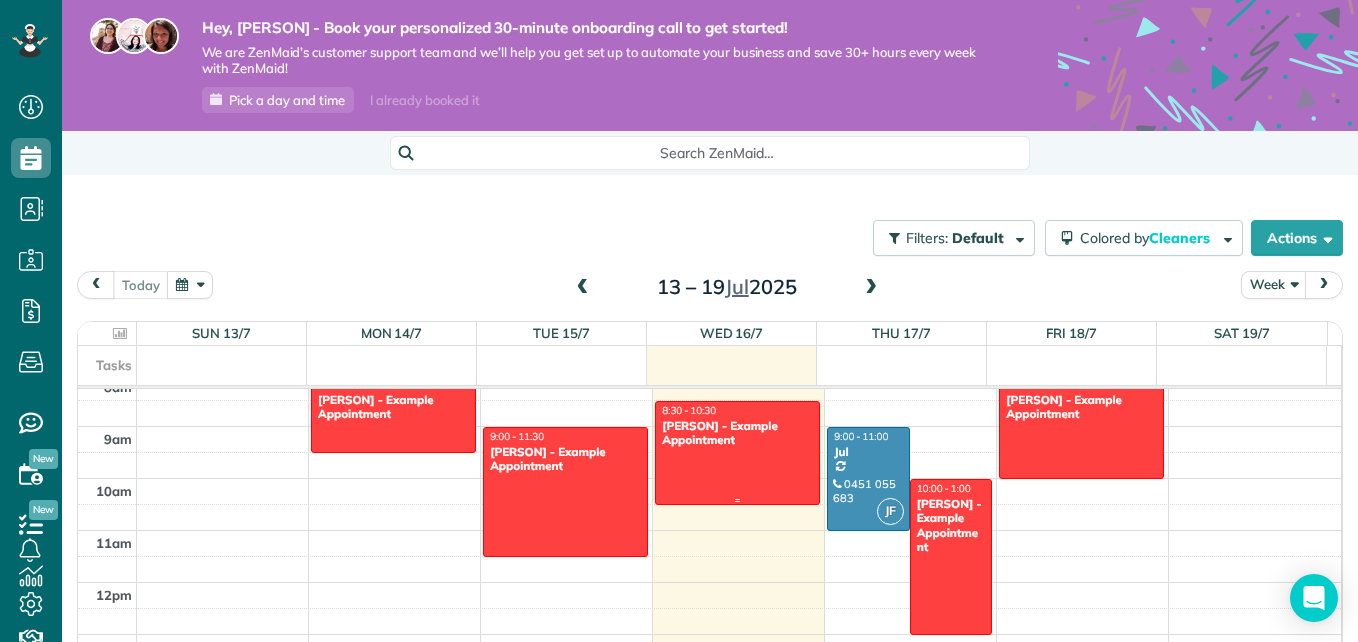 scroll, scrollTop: 416, scrollLeft: 0, axis: vertical 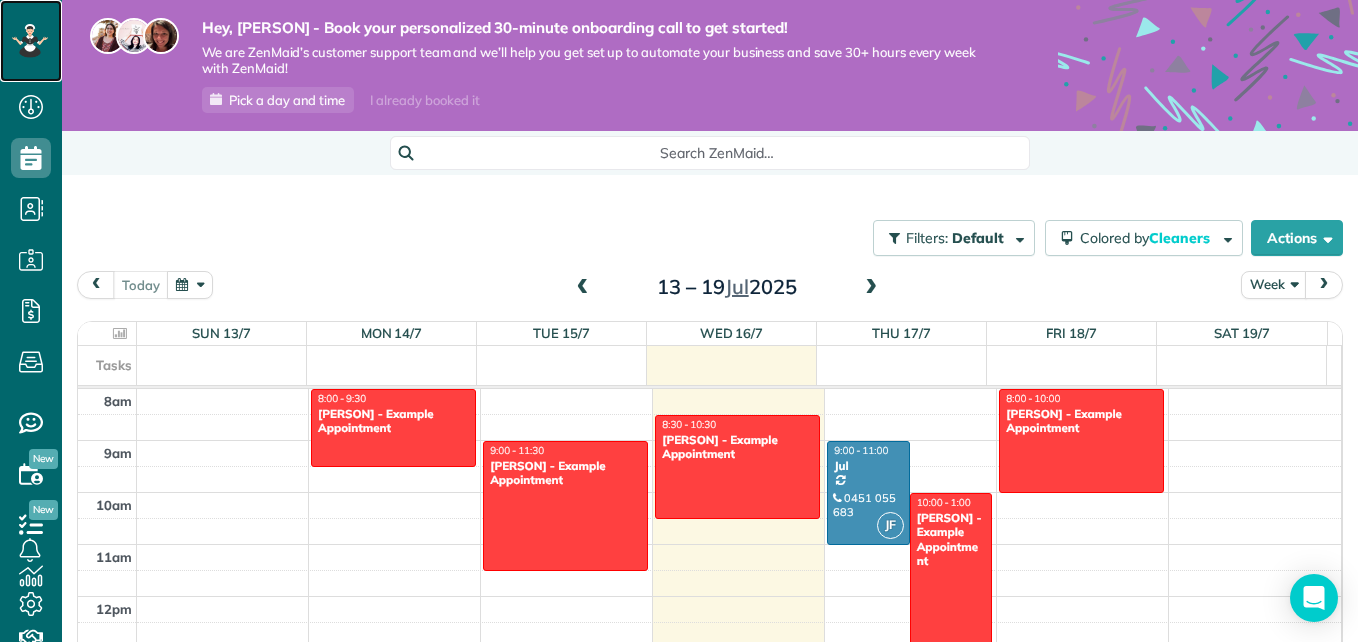 click 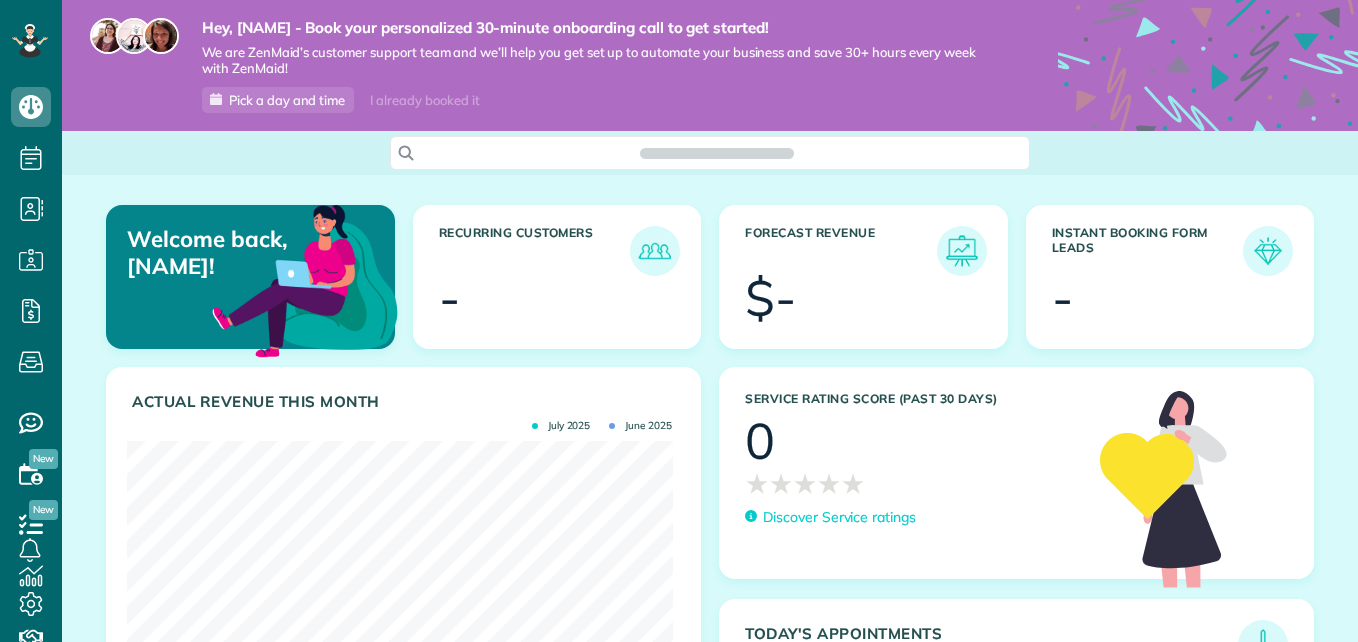 scroll, scrollTop: 0, scrollLeft: 0, axis: both 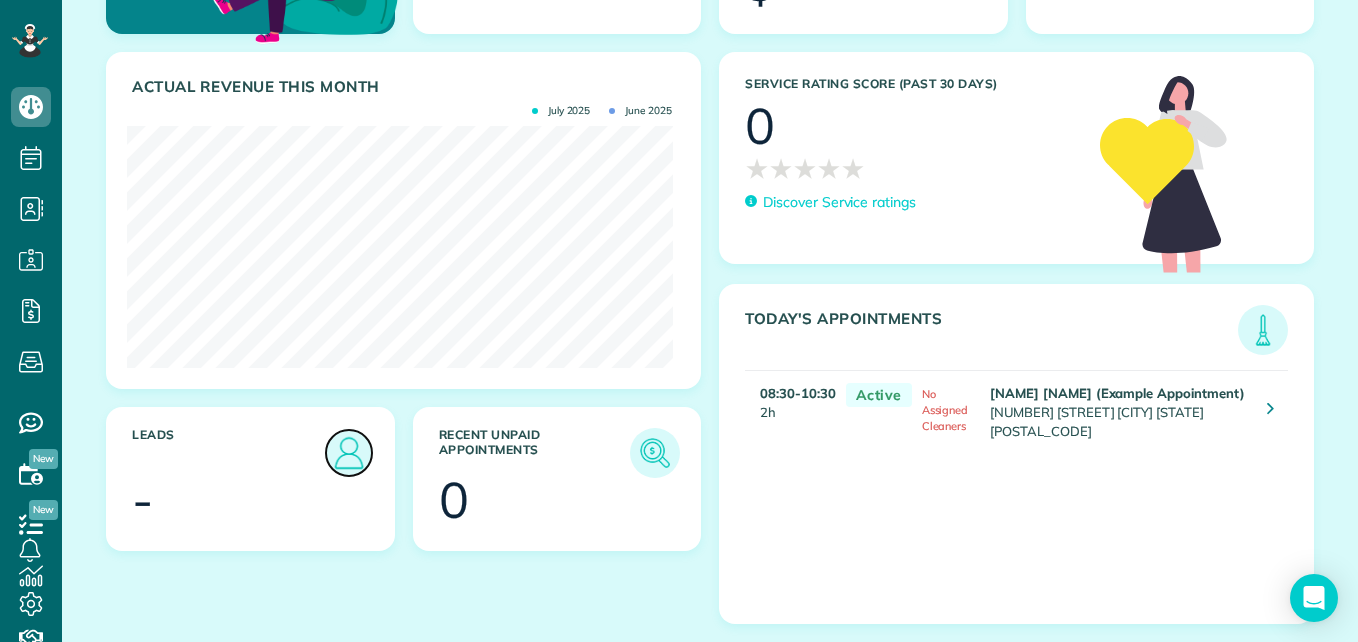 click at bounding box center [349, 453] 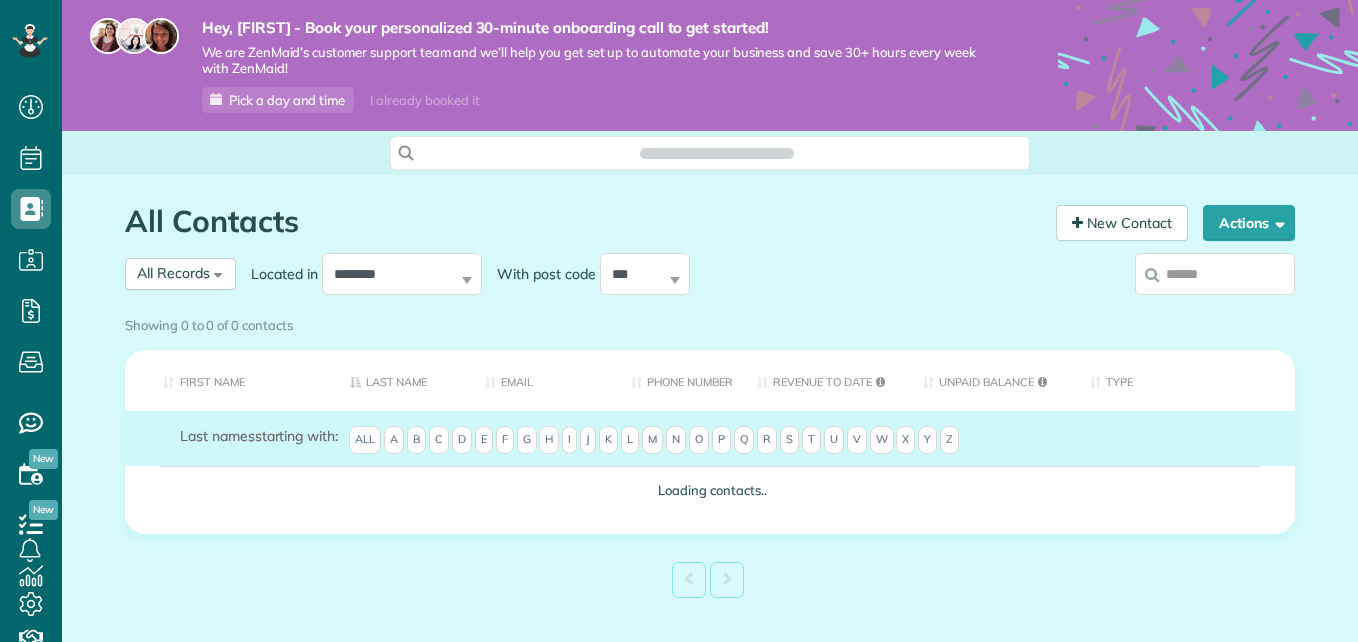 scroll, scrollTop: 0, scrollLeft: 0, axis: both 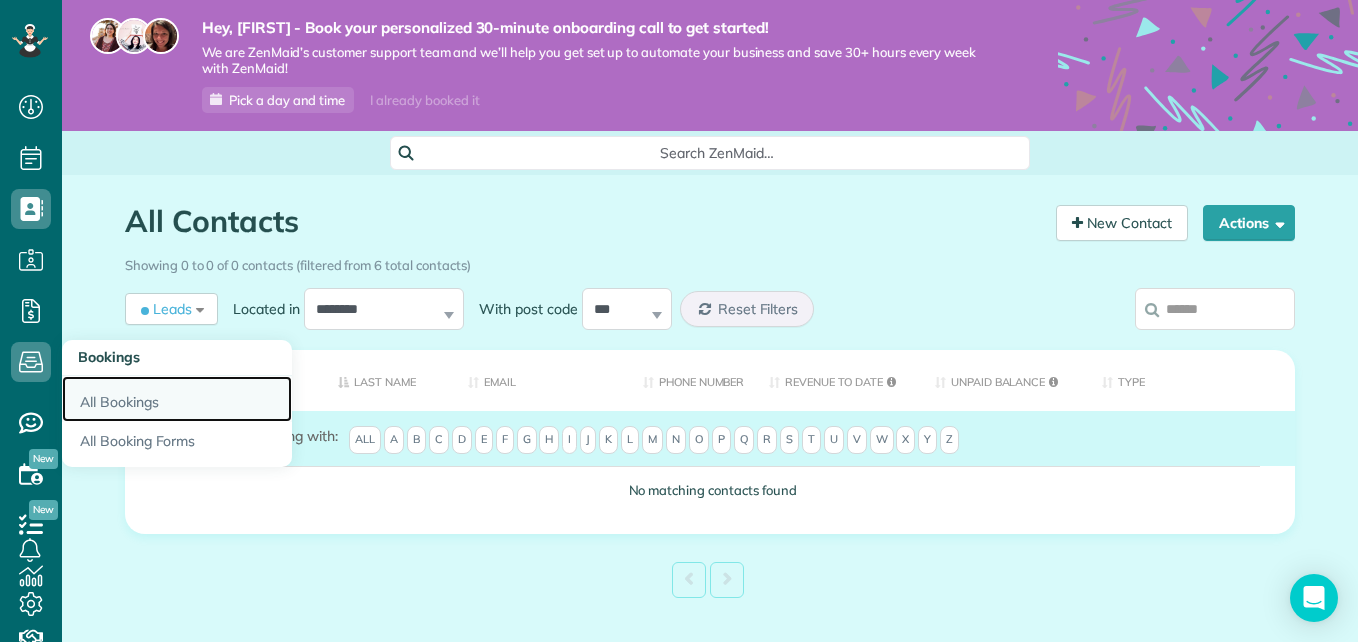 click on "All Bookings" at bounding box center (177, 399) 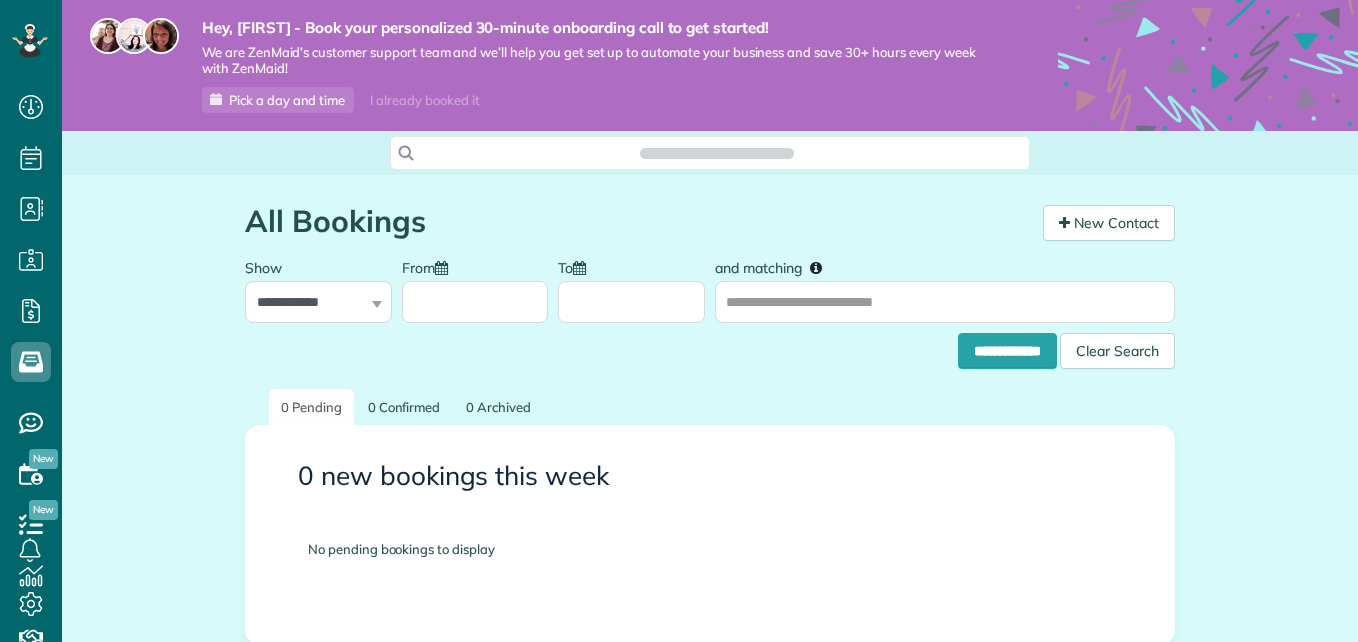 scroll, scrollTop: 0, scrollLeft: 0, axis: both 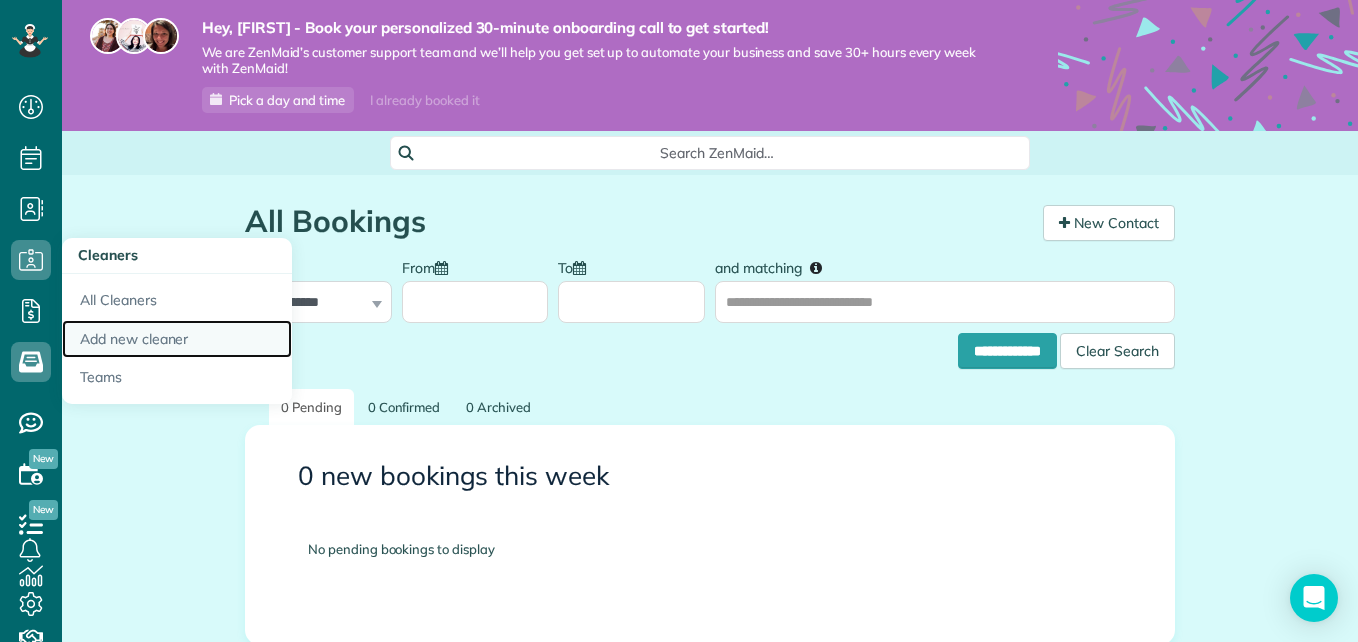 click on "Add new cleaner" at bounding box center (177, 339) 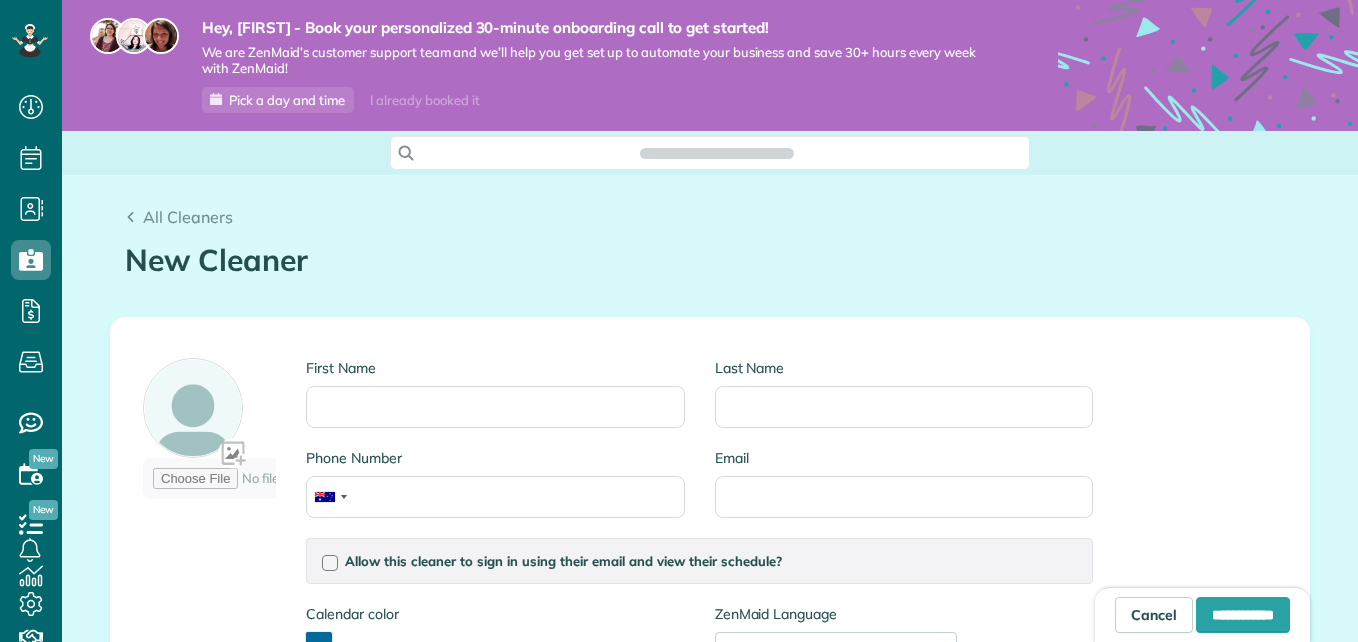 scroll, scrollTop: 0, scrollLeft: 0, axis: both 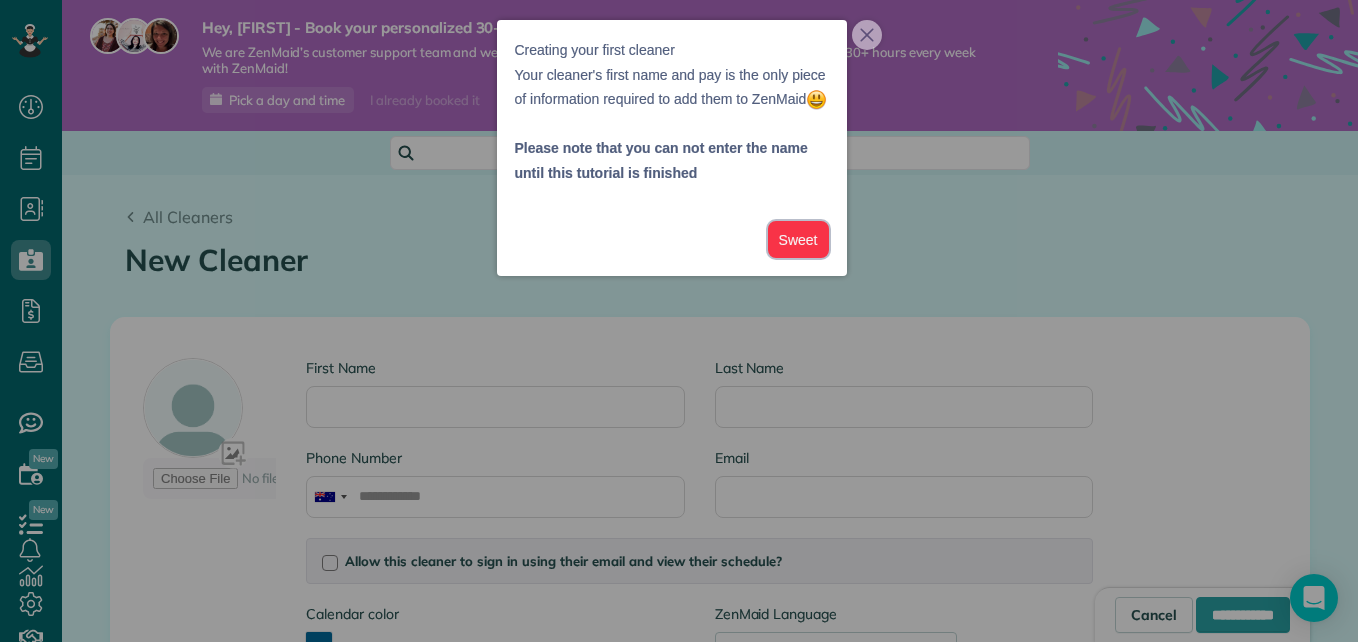 click on "Sweet" at bounding box center (798, 239) 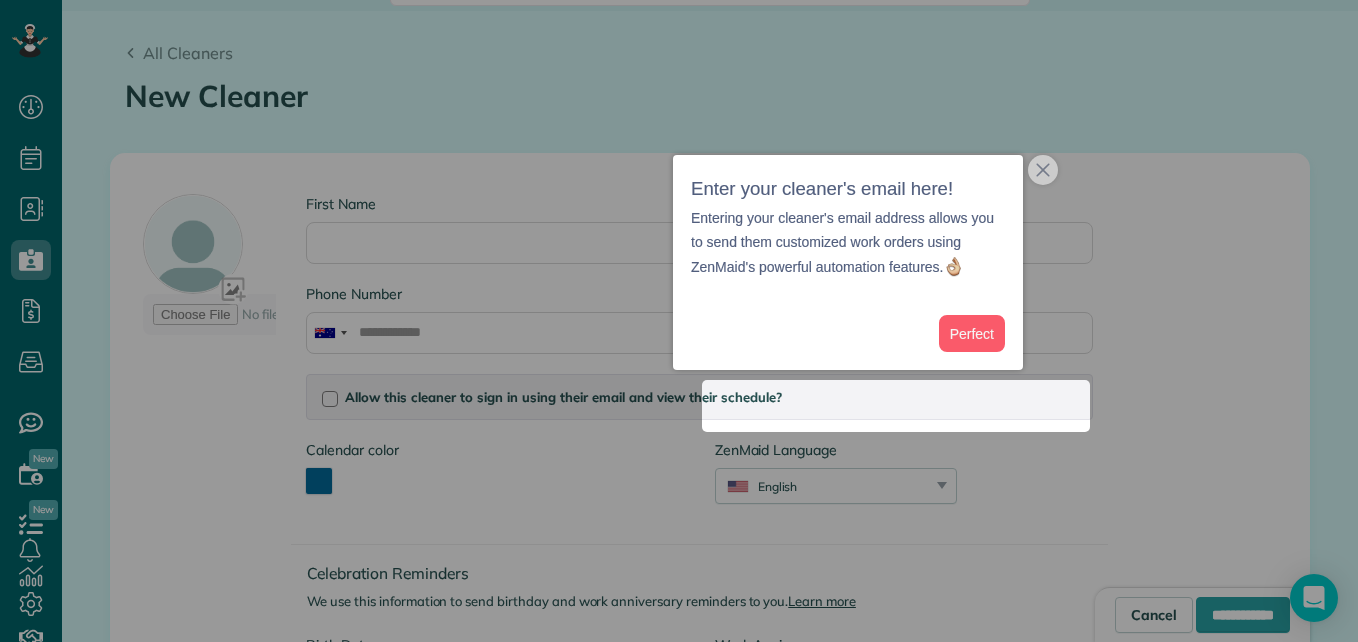 scroll, scrollTop: 176, scrollLeft: 0, axis: vertical 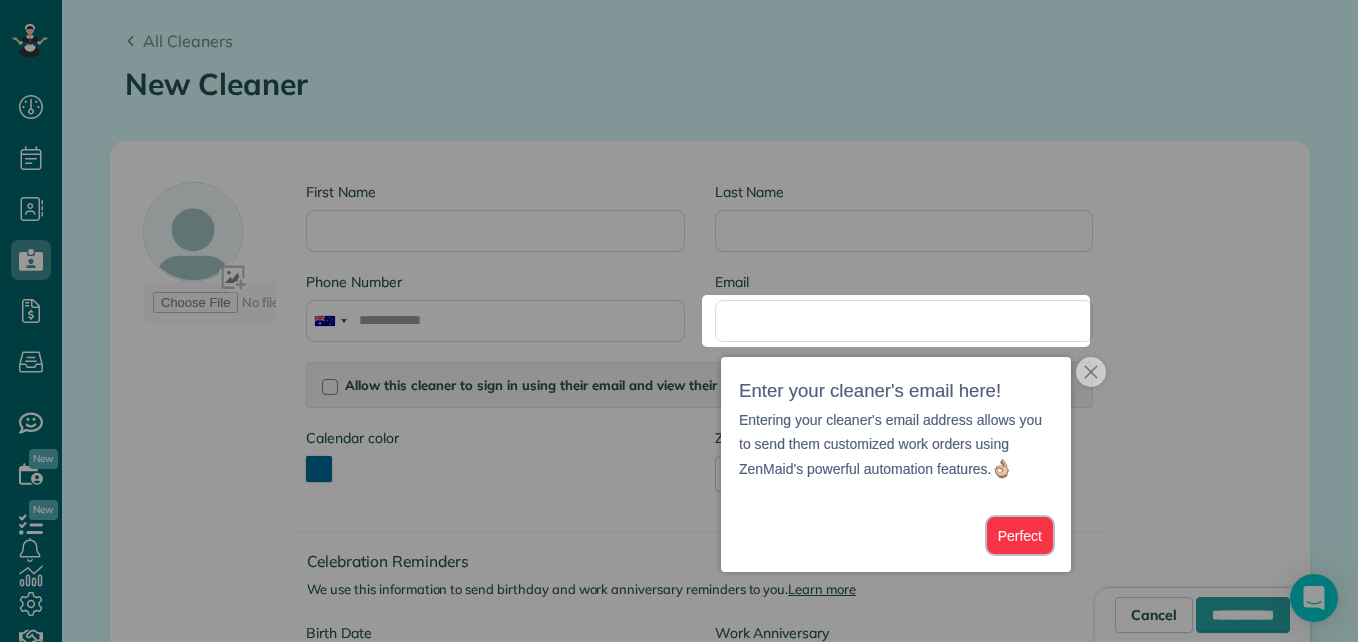 click on "Perfect" at bounding box center (1020, 535) 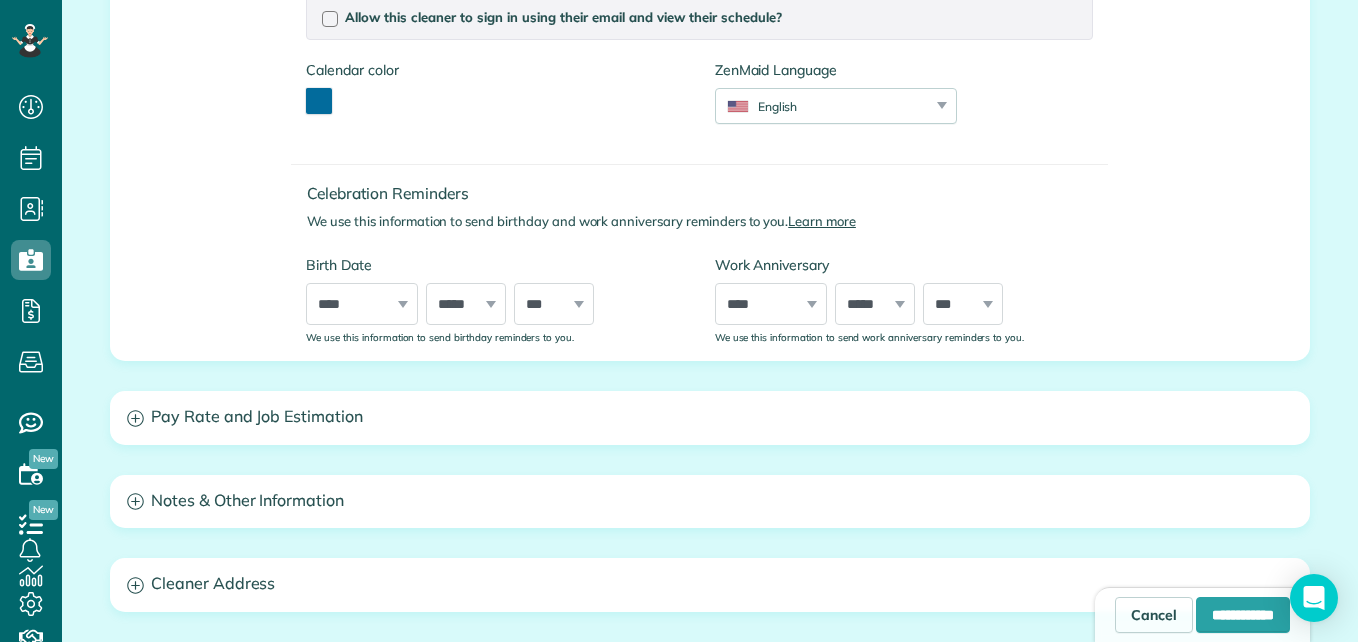 scroll, scrollTop: 633, scrollLeft: 0, axis: vertical 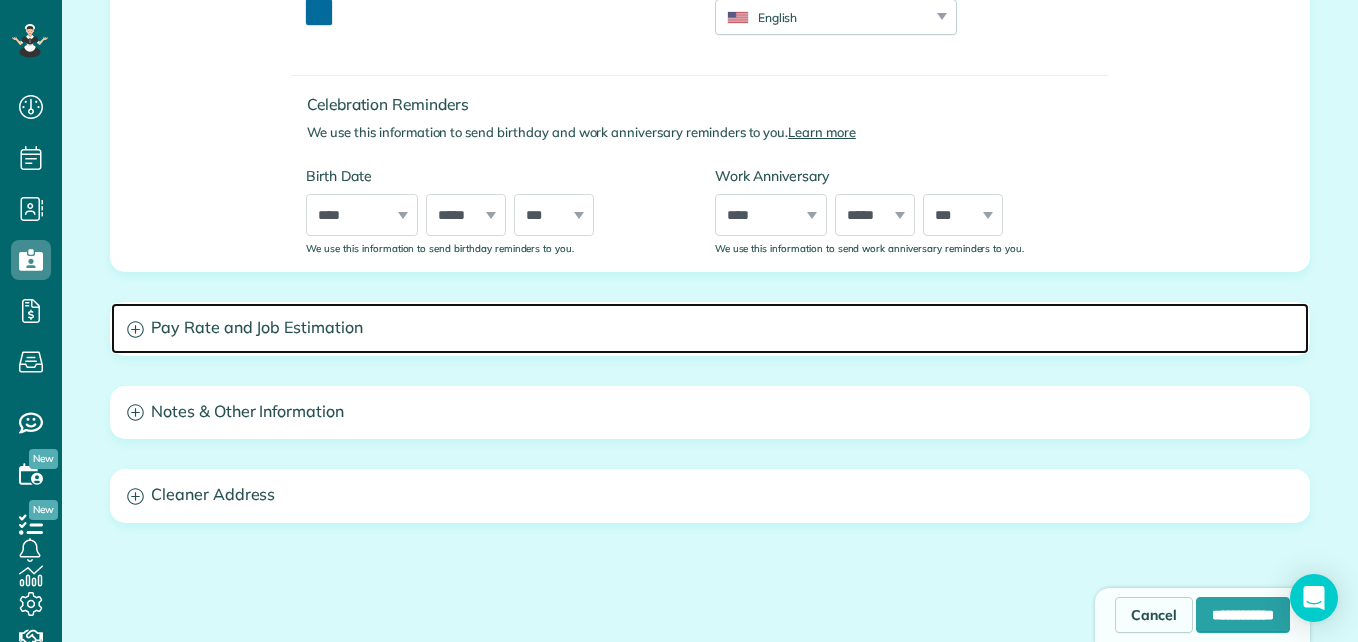 click on "Pay Rate and Job Estimation" at bounding box center (710, 328) 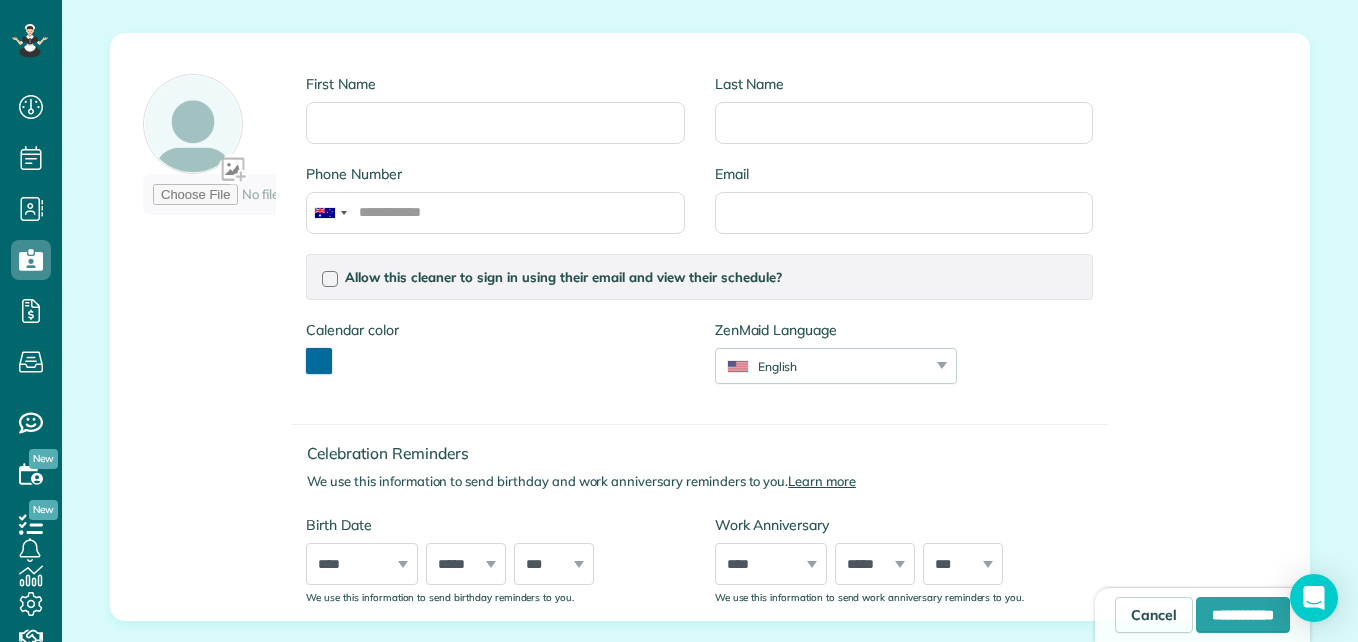 scroll, scrollTop: 280, scrollLeft: 0, axis: vertical 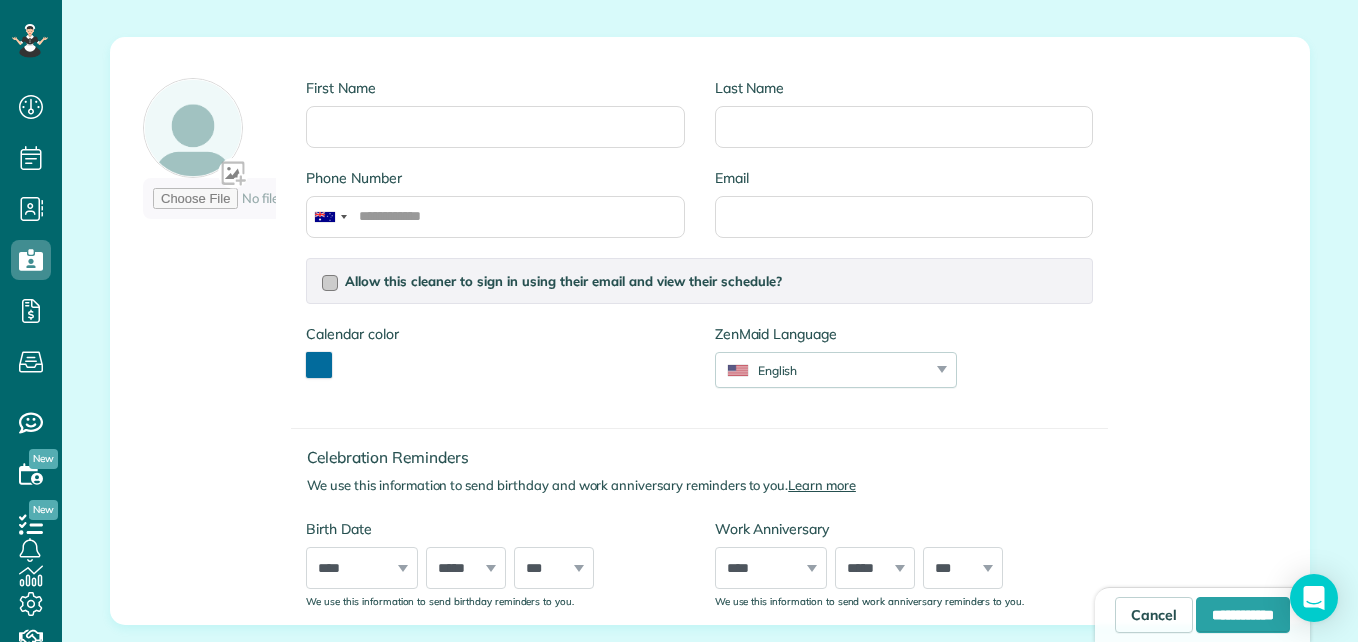 click at bounding box center (330, 283) 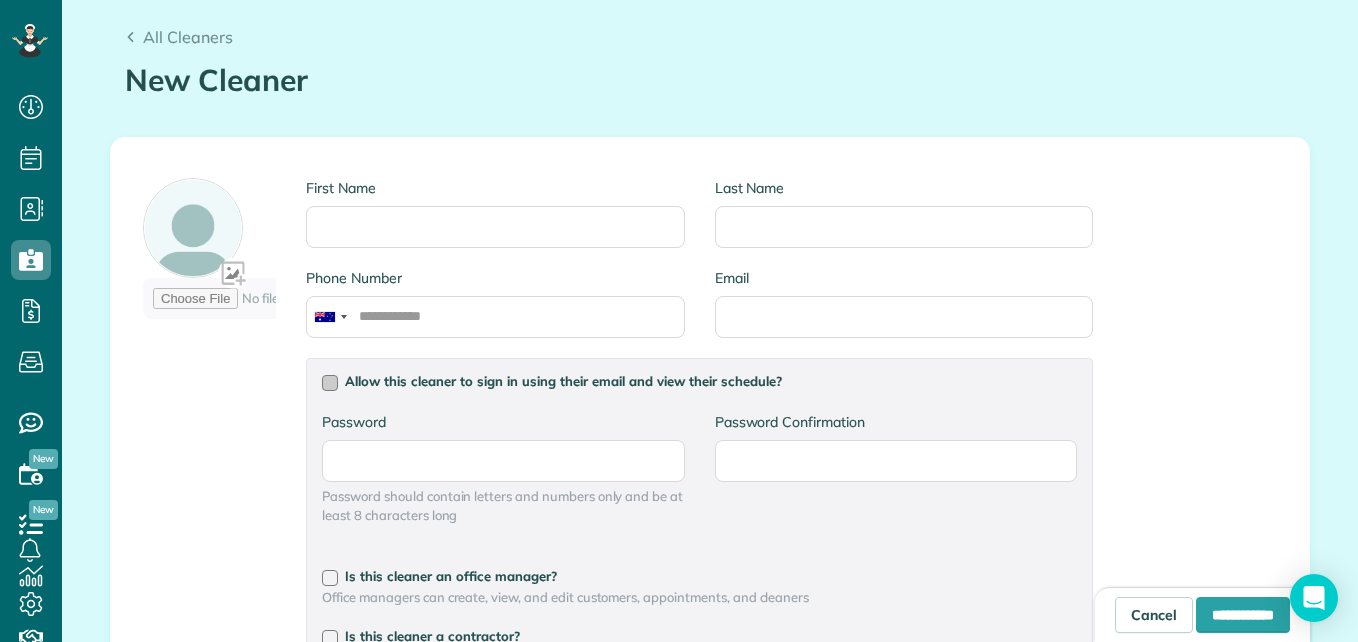 scroll, scrollTop: 178, scrollLeft: 0, axis: vertical 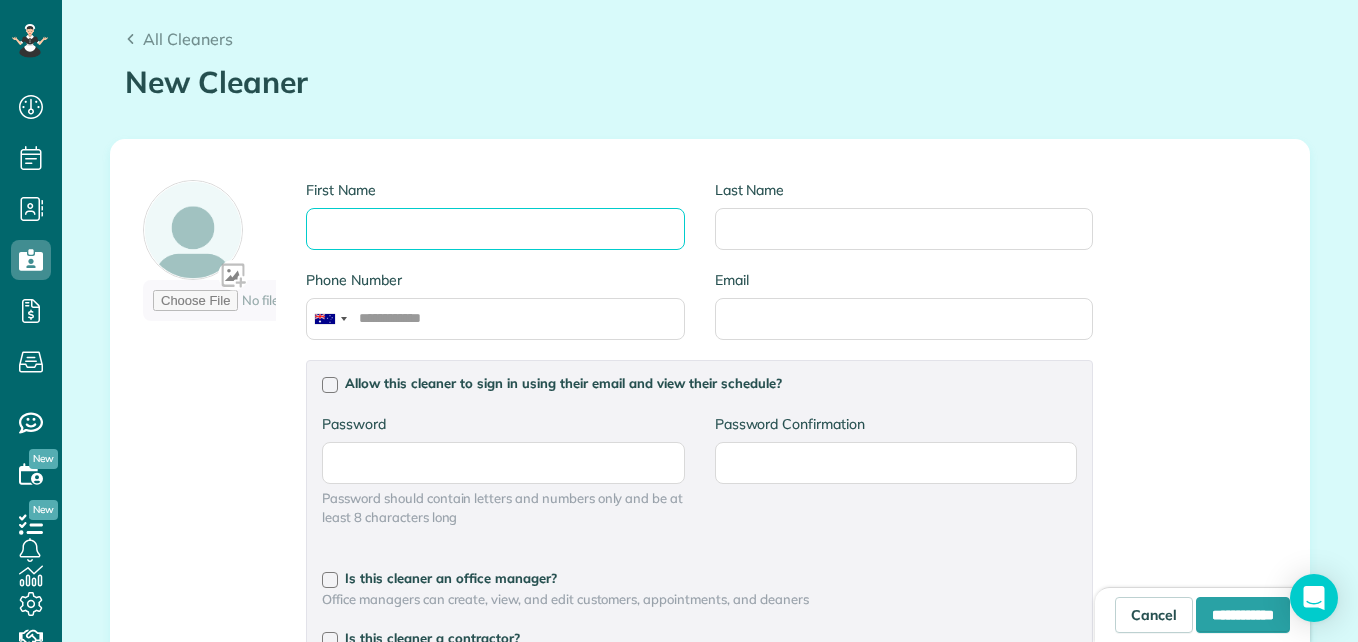 click on "First Name" at bounding box center (495, 229) 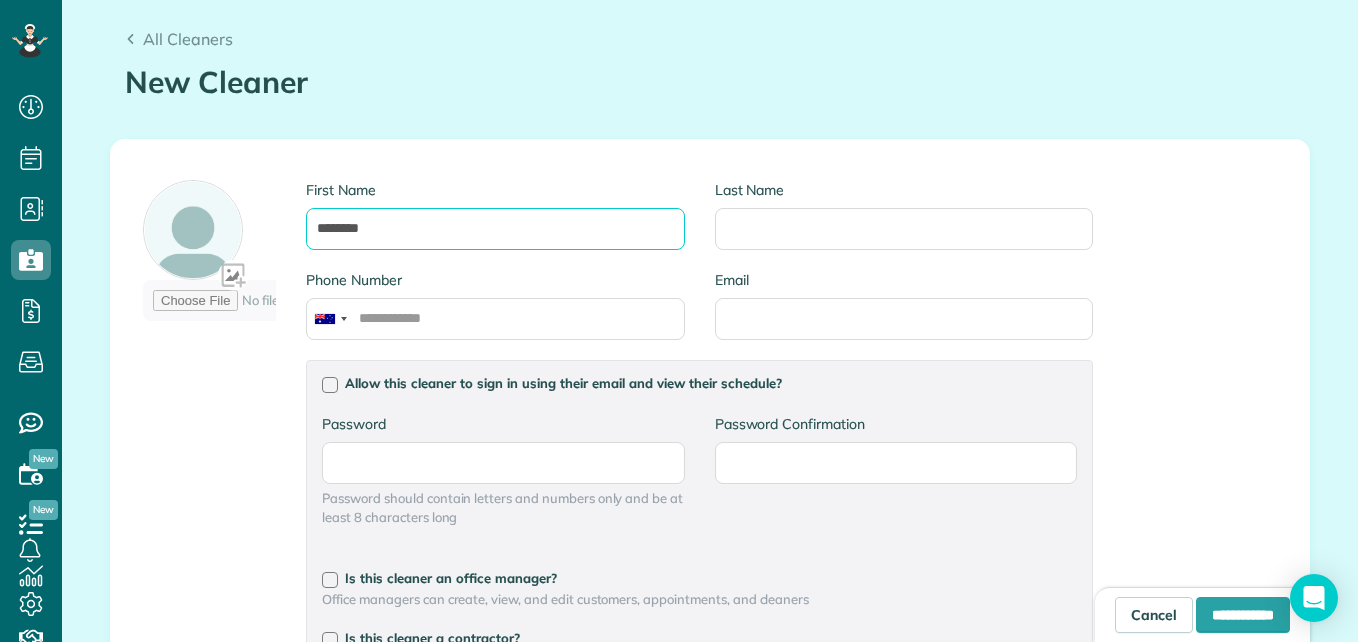 type on "******" 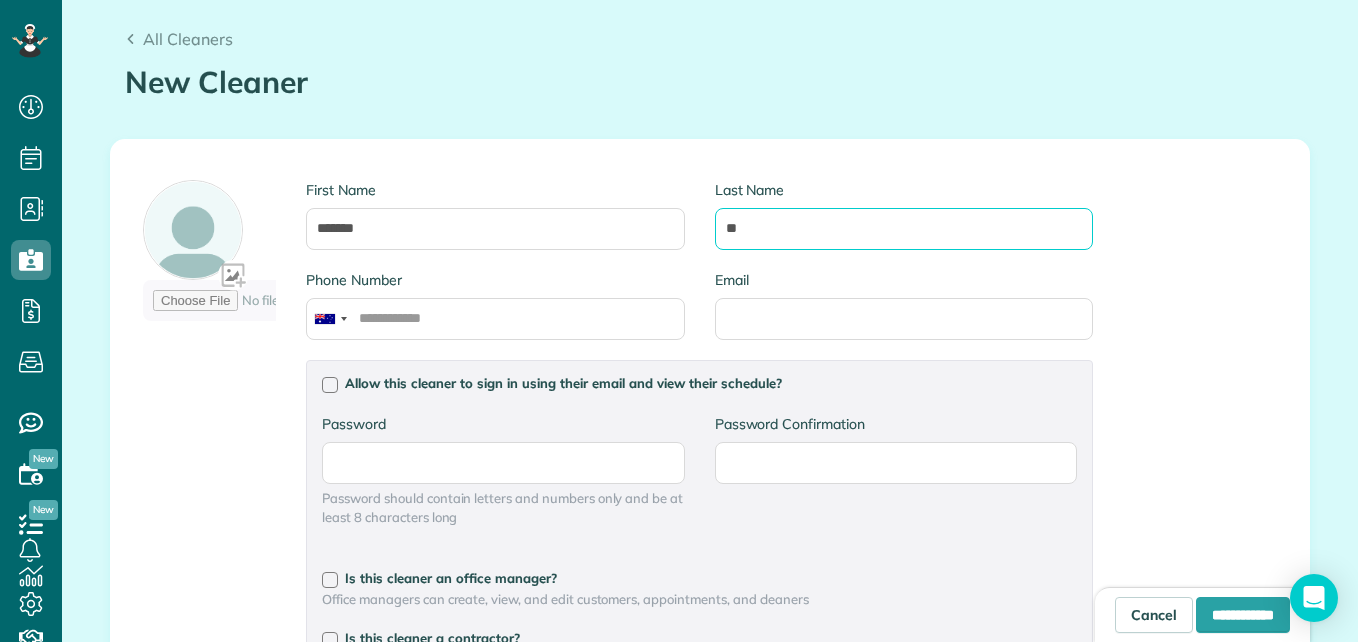 type on "*" 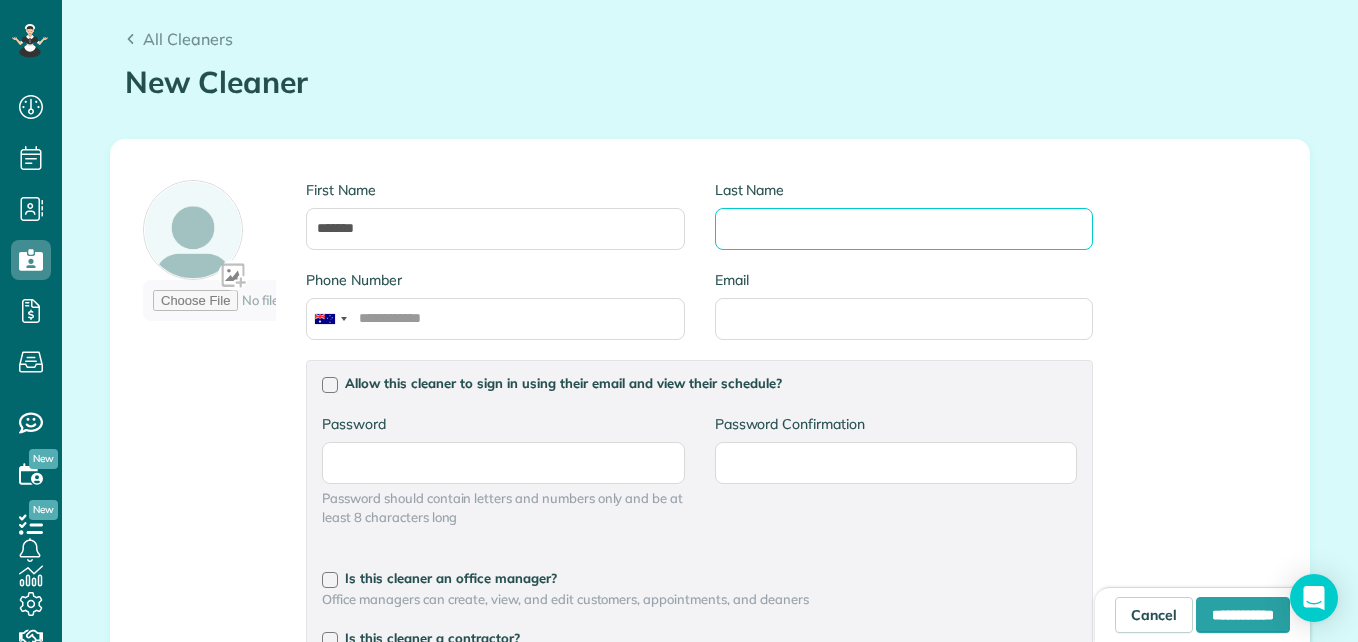 type on "*" 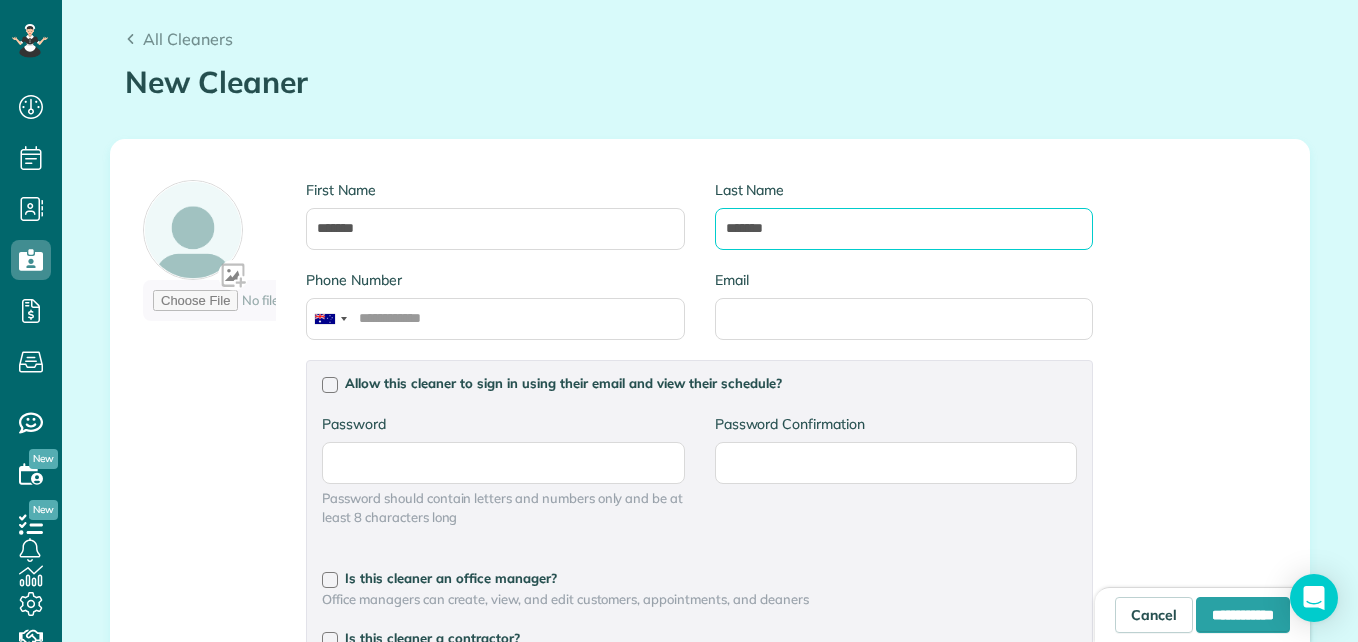 type on "*******" 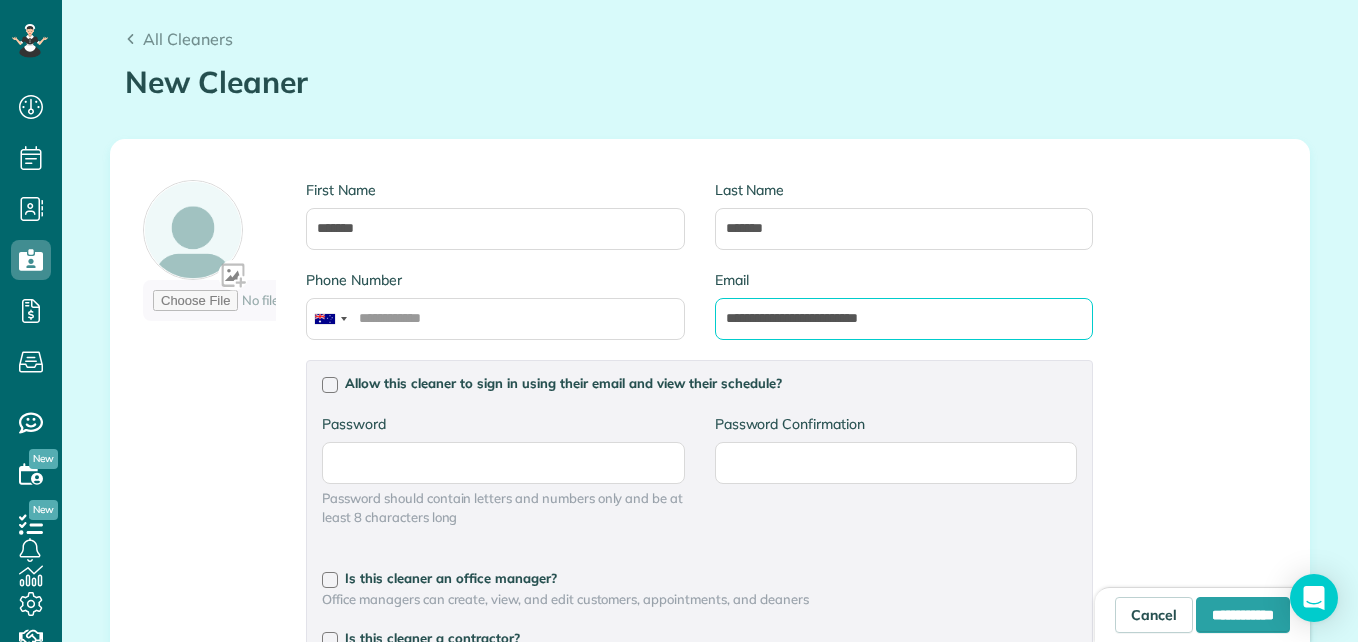 type on "**********" 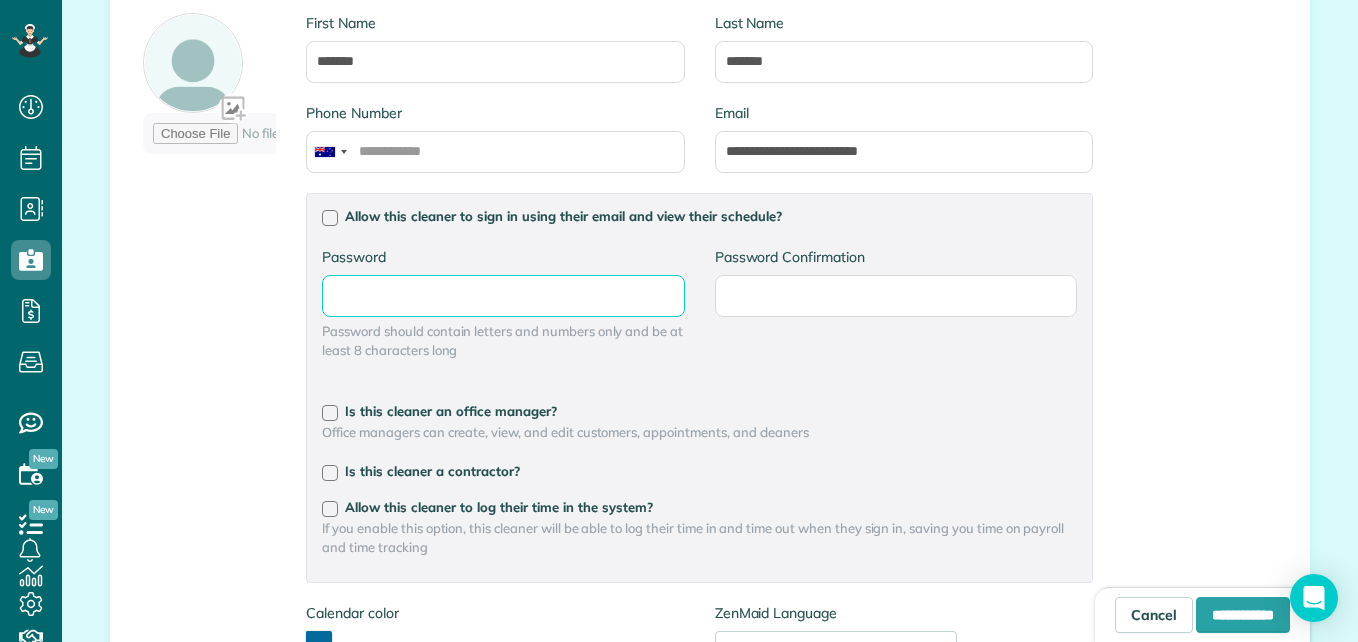 scroll, scrollTop: 346, scrollLeft: 0, axis: vertical 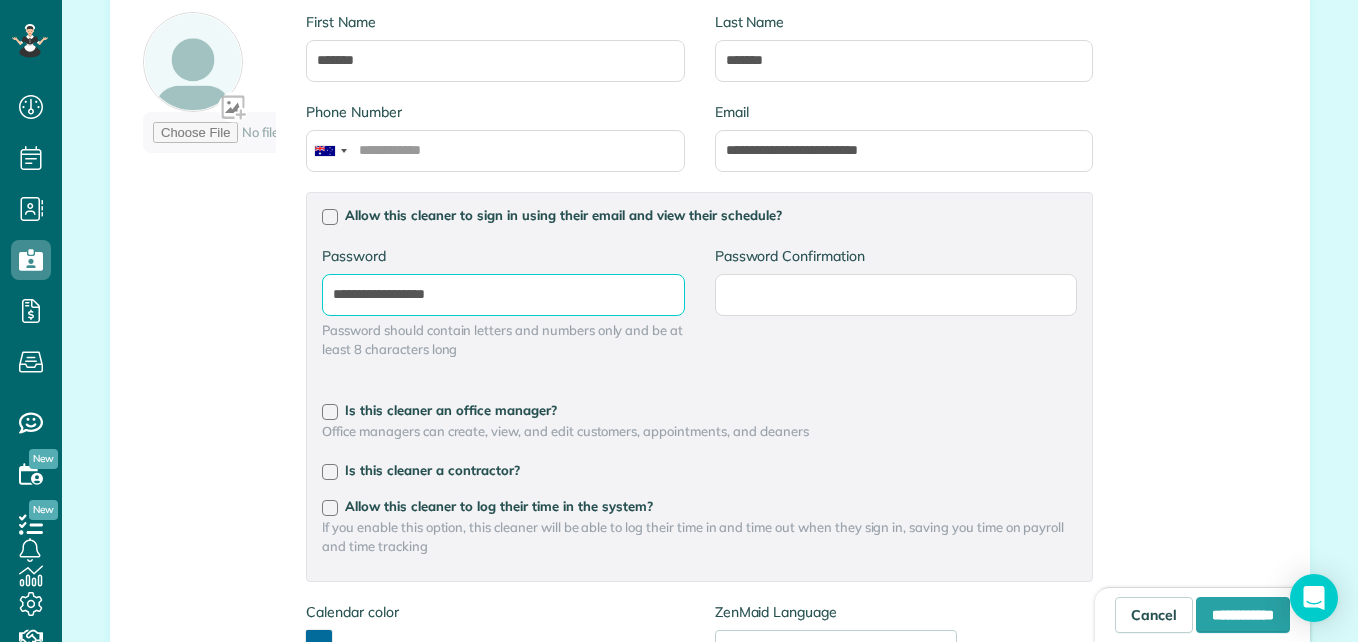 type on "**********" 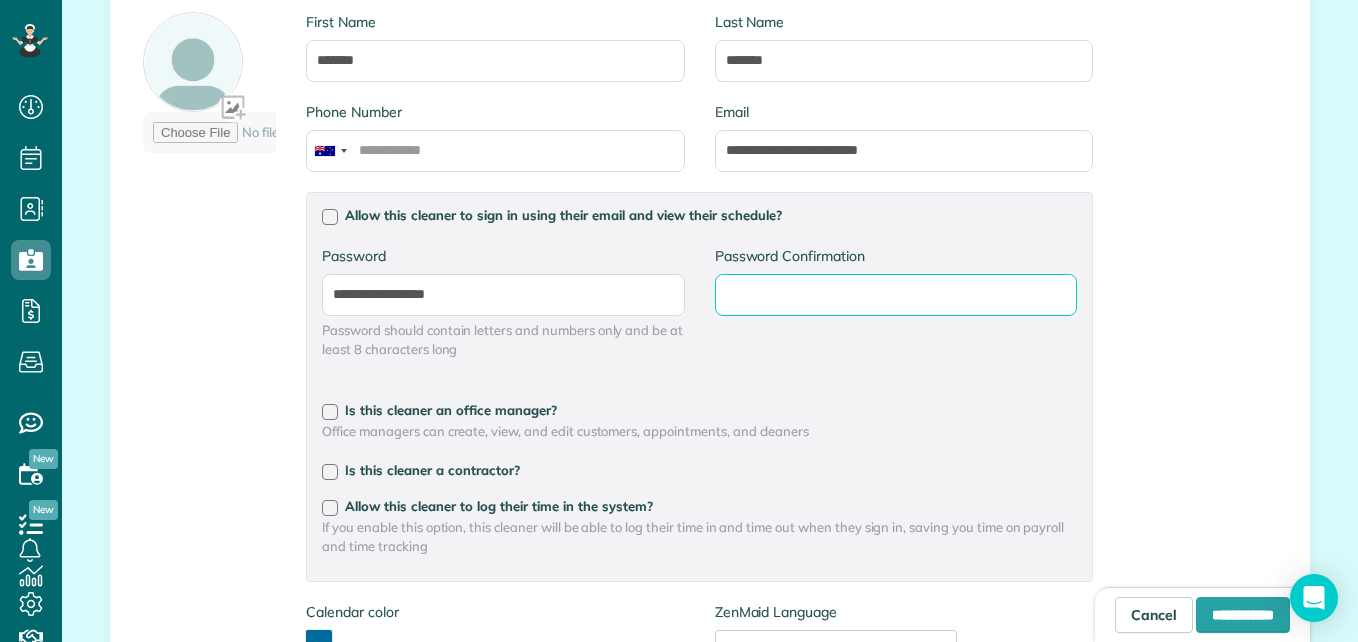click on "Password Confirmation" at bounding box center [0, 0] 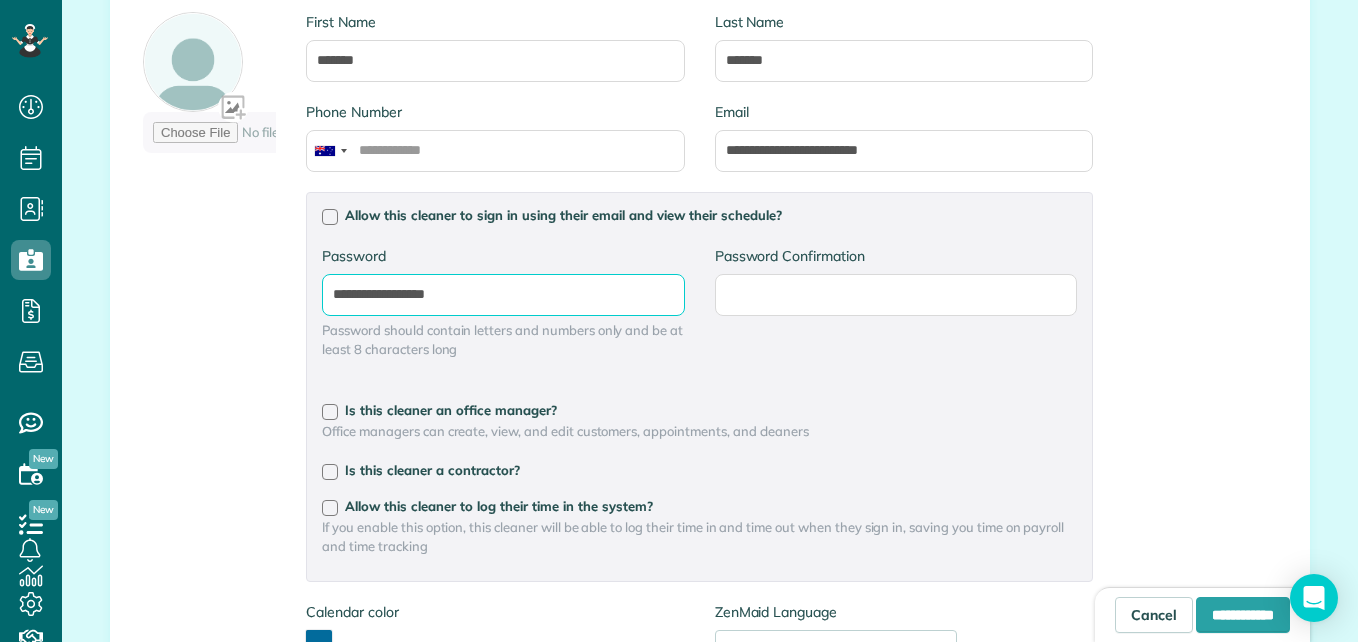click on "**********" at bounding box center (0, 0) 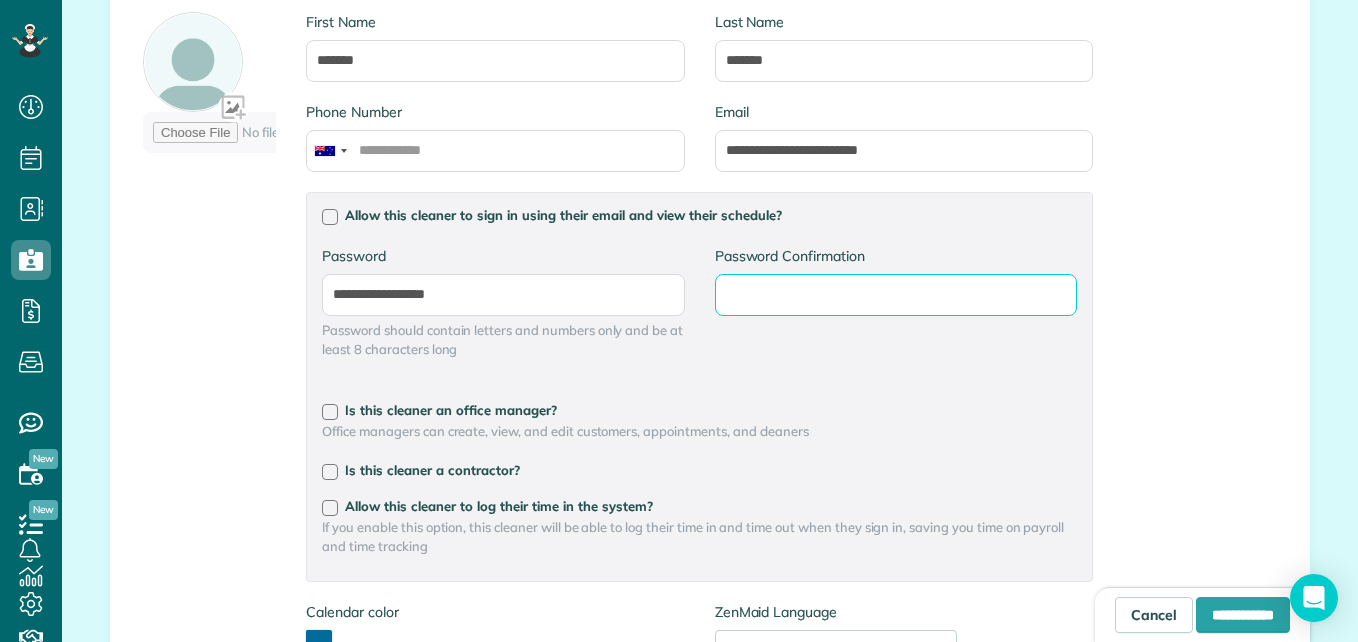 click on "Password Confirmation" at bounding box center (0, 0) 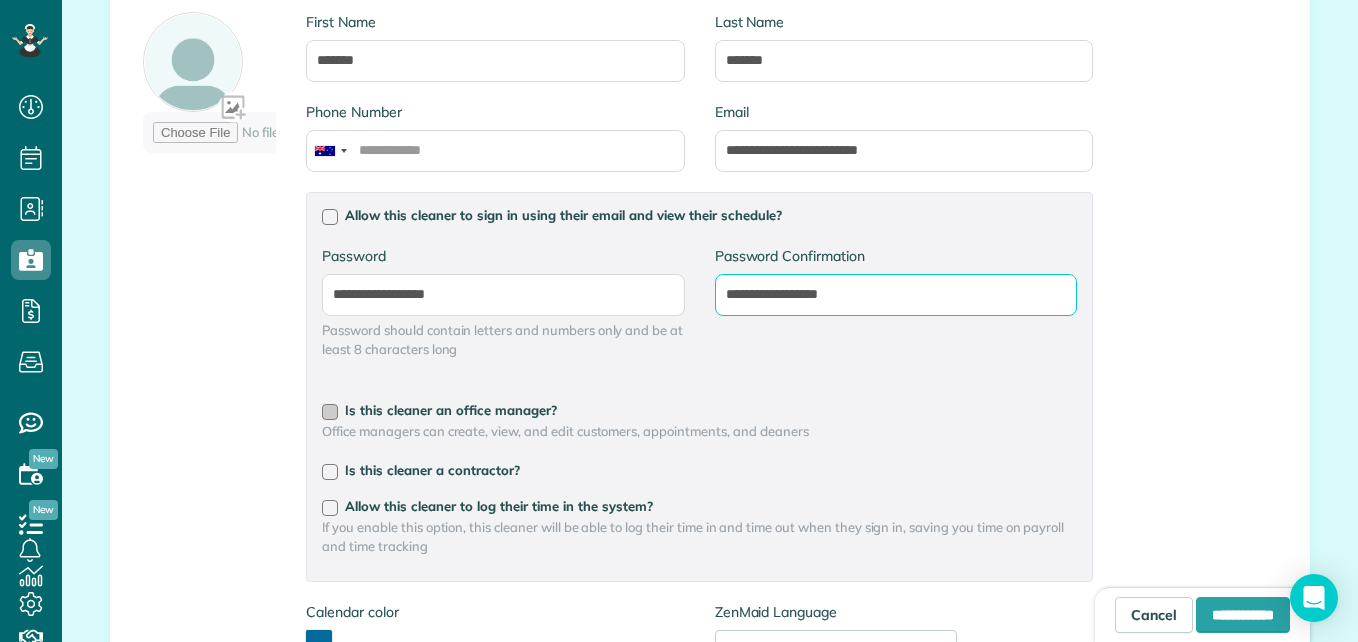 type on "**********" 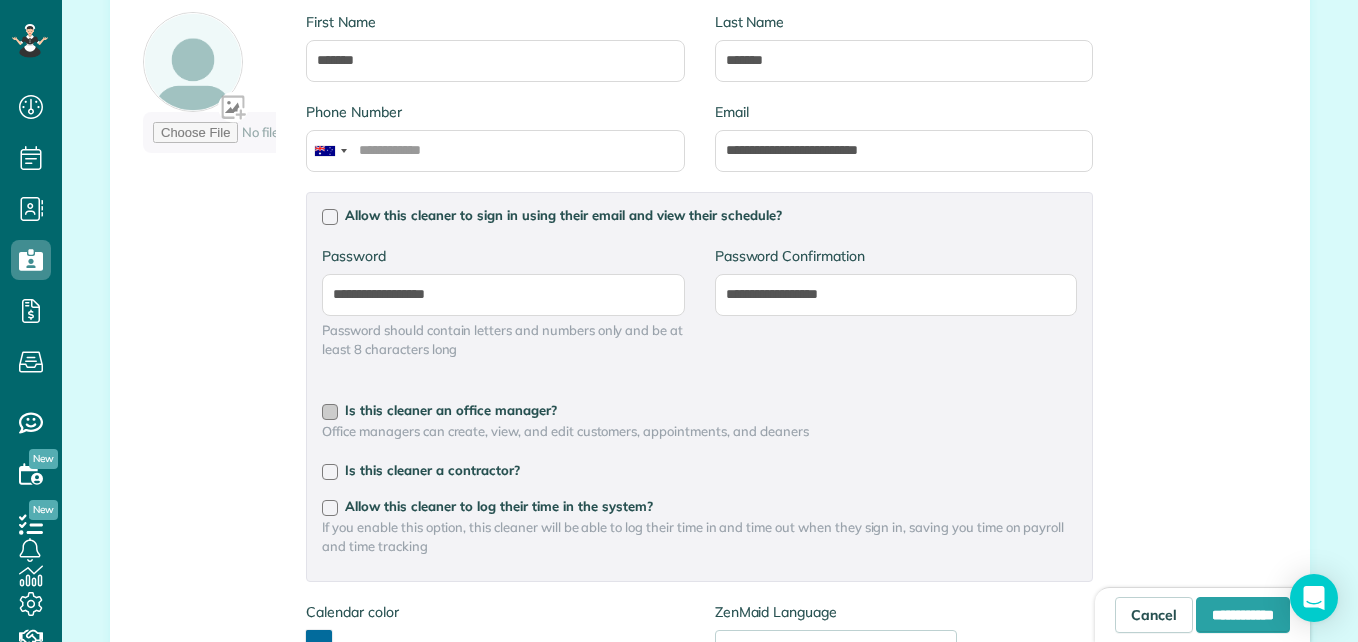 click at bounding box center (330, 412) 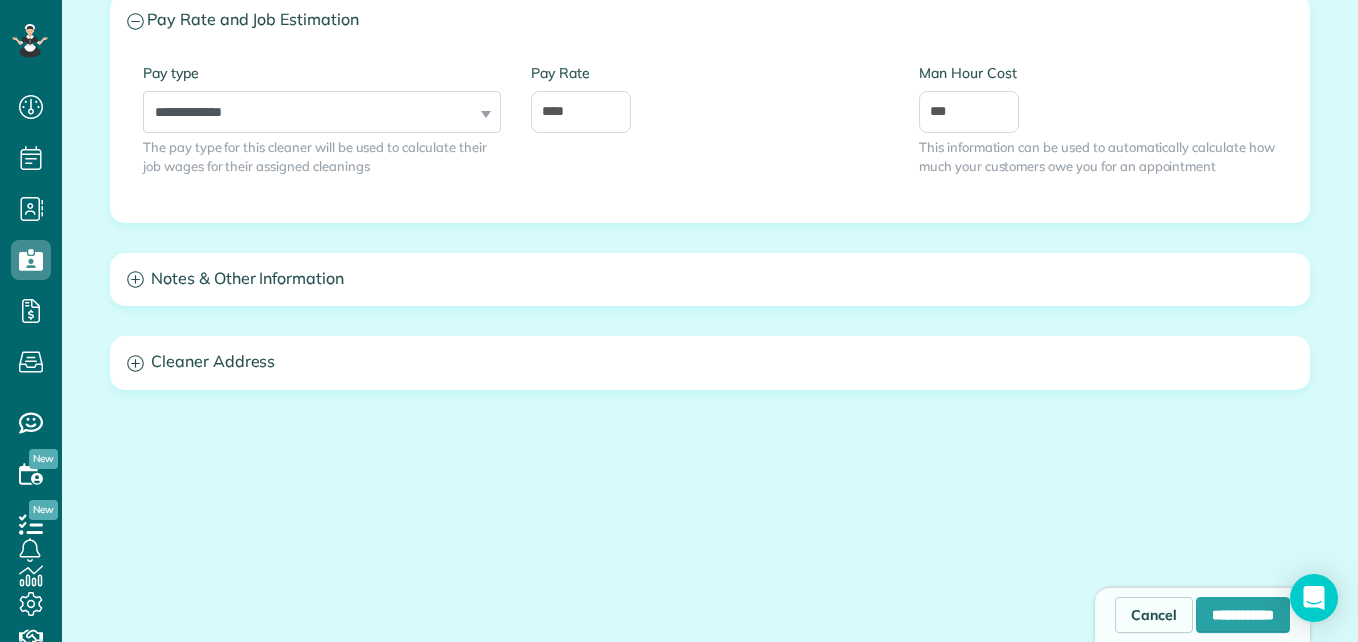 scroll, scrollTop: 1288, scrollLeft: 0, axis: vertical 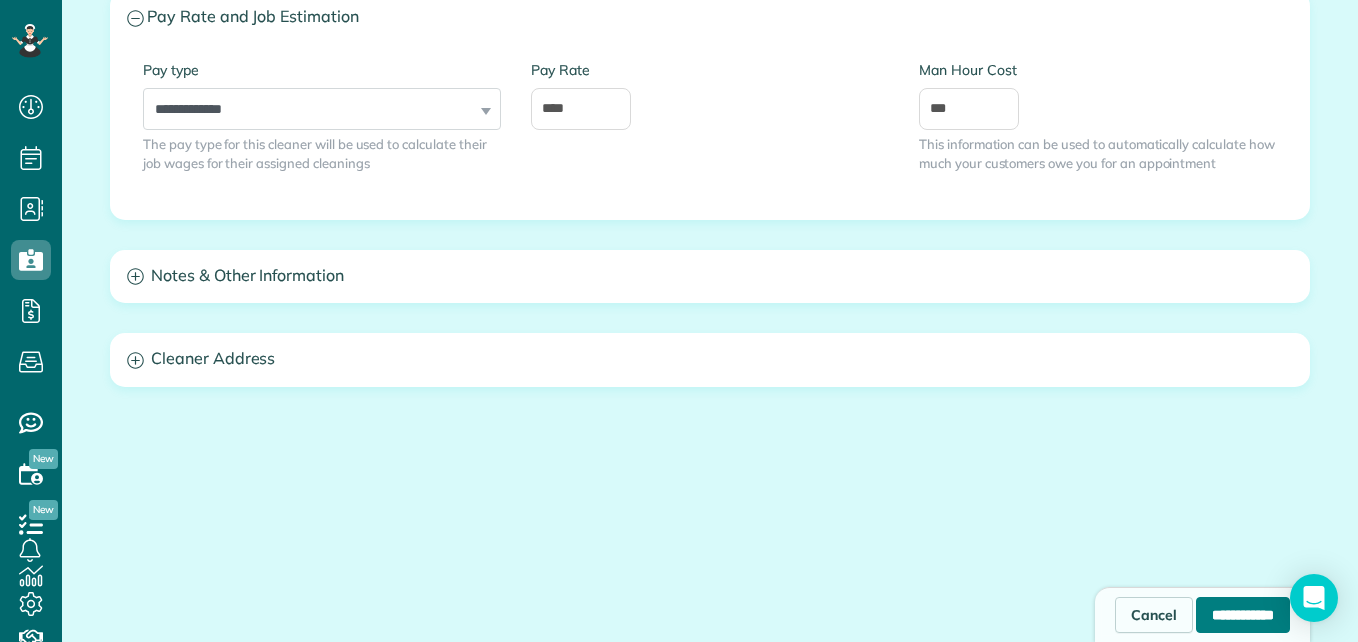 click on "**********" at bounding box center [1243, 615] 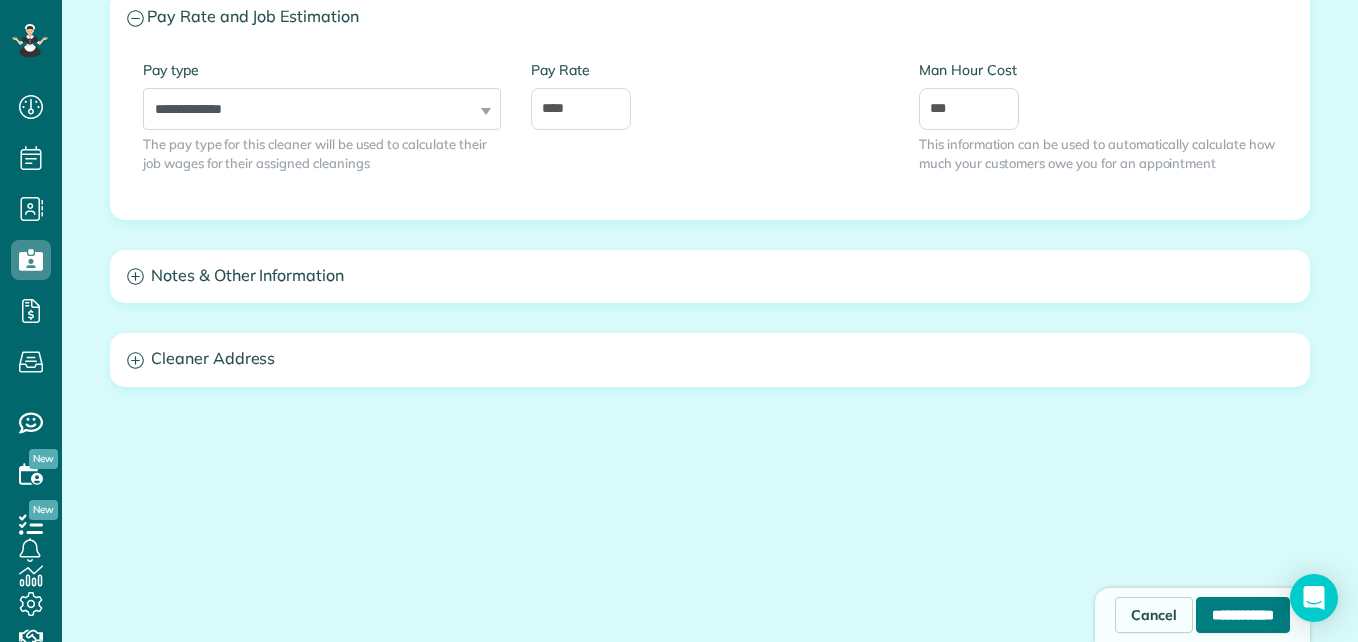 type on "**********" 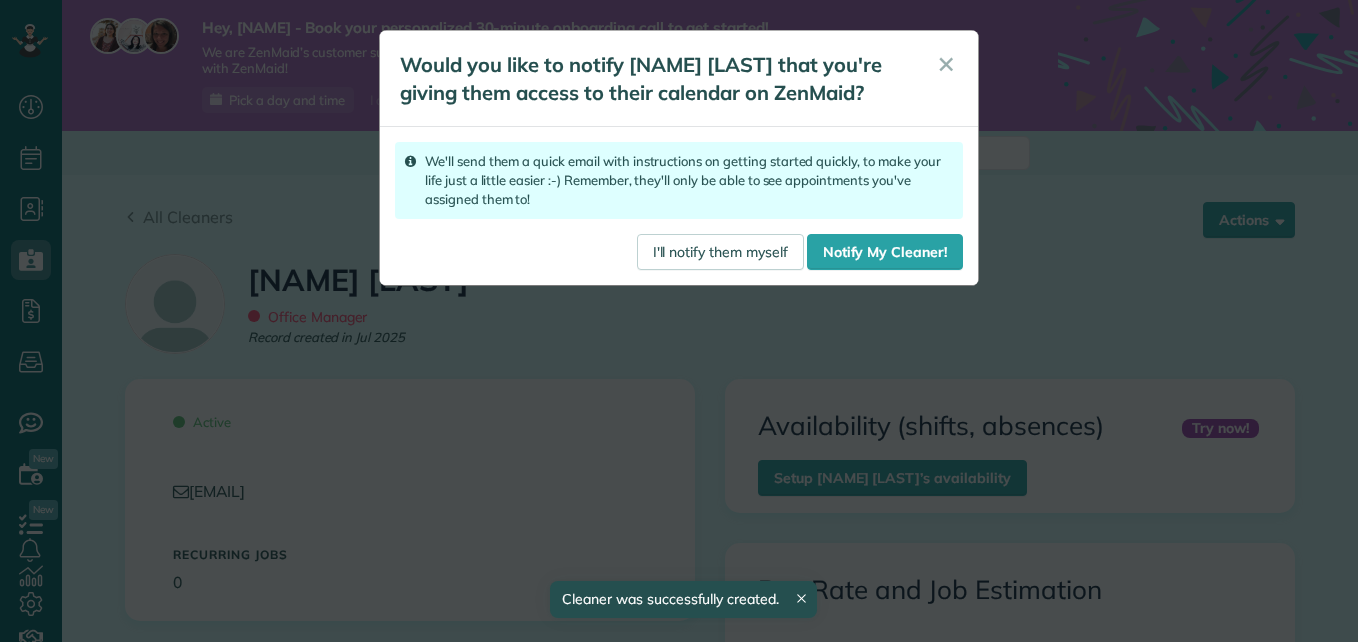 scroll, scrollTop: 0, scrollLeft: 0, axis: both 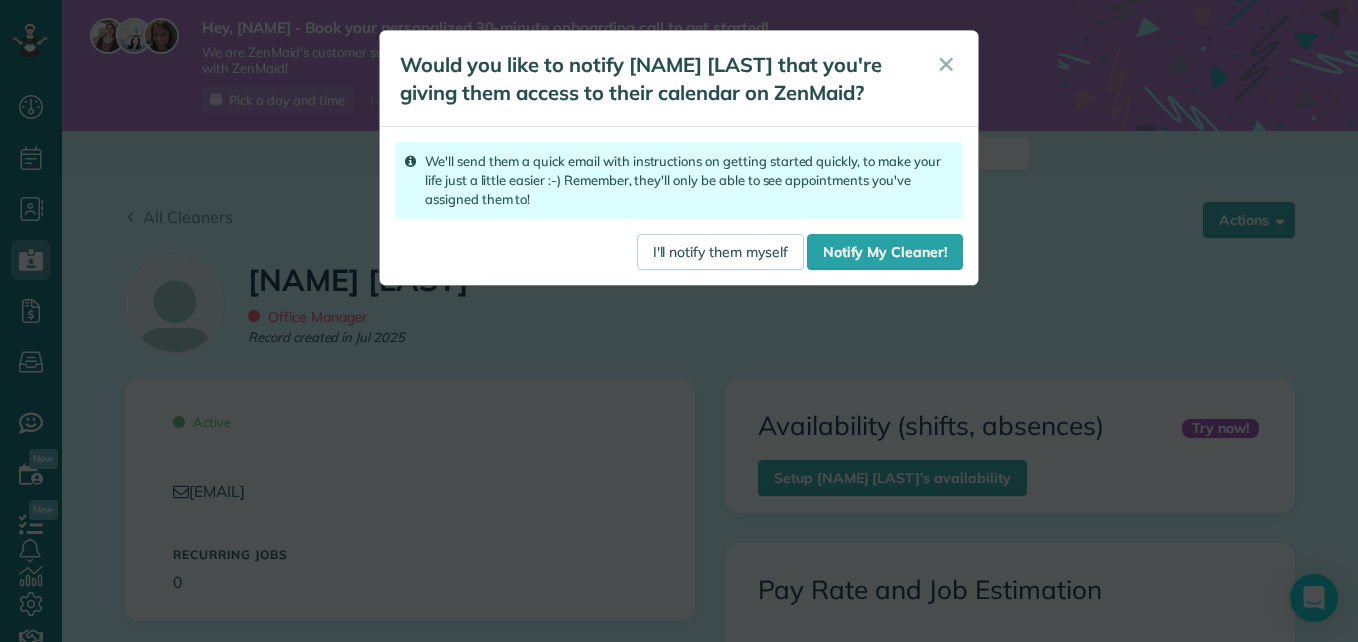 click at bounding box center [0, 642] 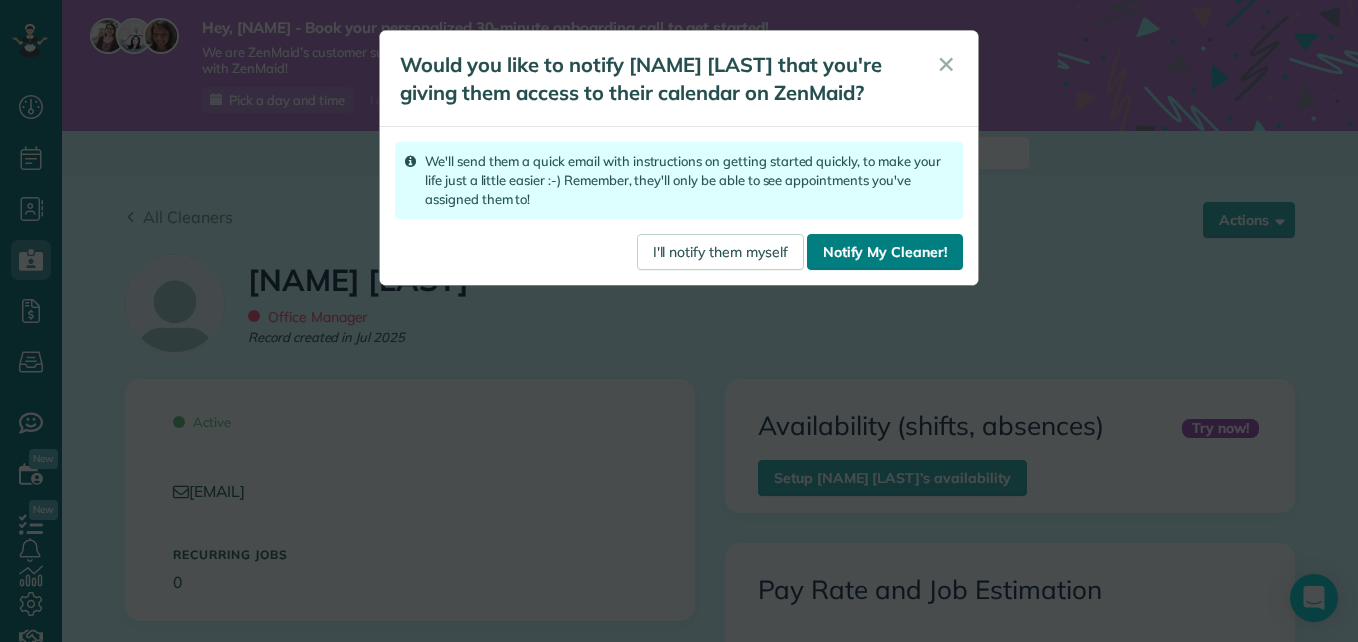 click on "Notify My Cleaner!" at bounding box center (885, 252) 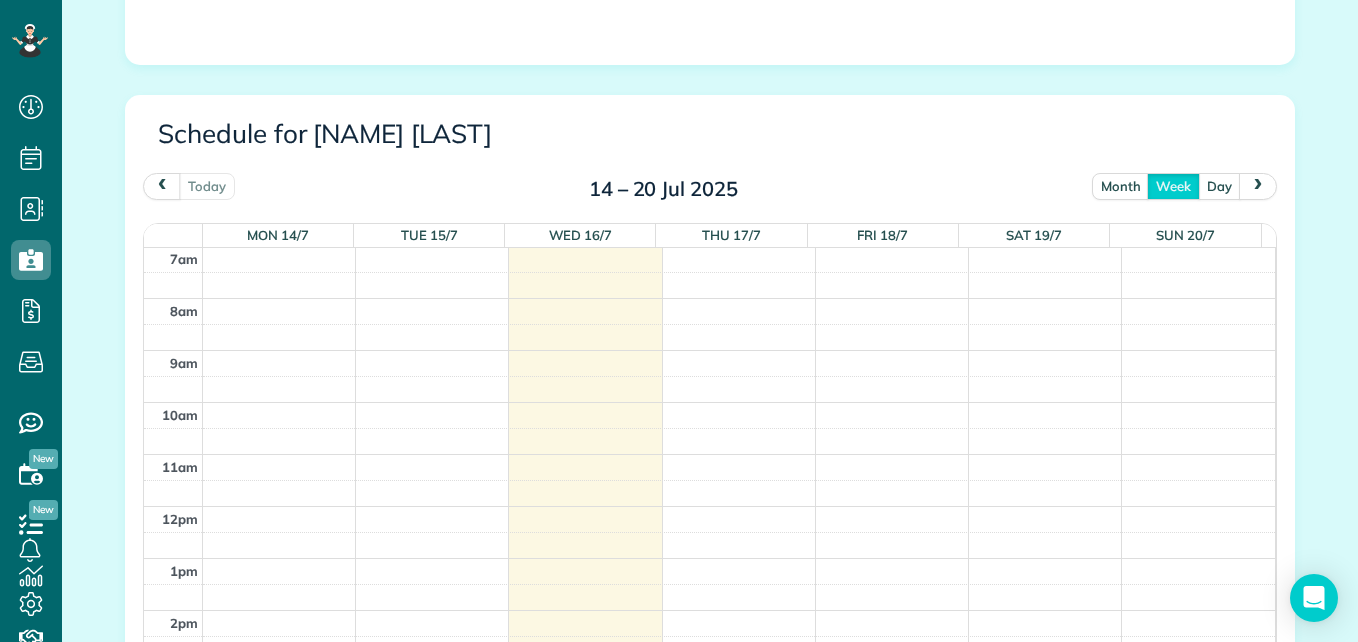 scroll, scrollTop: 1343, scrollLeft: 0, axis: vertical 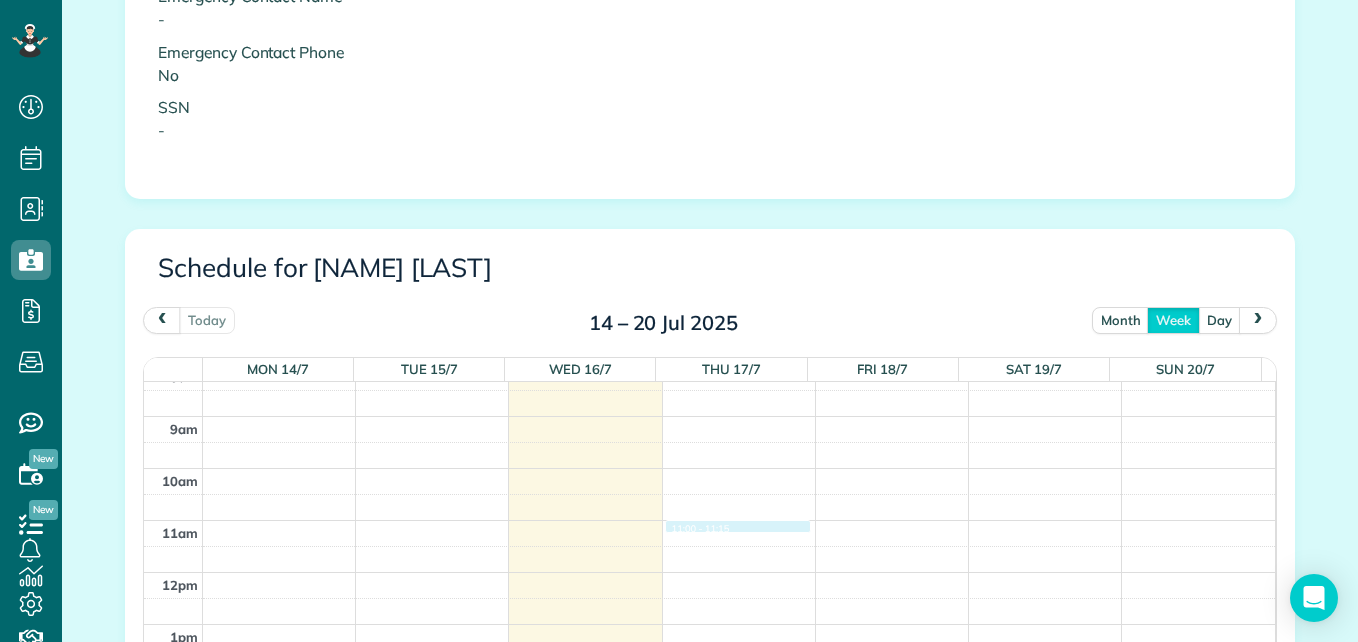 click on "12am 1am 2am 3am 4am 5am 6am 7am 8am 9am 10am 11am 12pm 1pm 2pm 3pm 4pm 5pm 6pm 7pm 8pm 9pm 10pm 11pm 11:00 - 11:15" at bounding box center [709, 572] 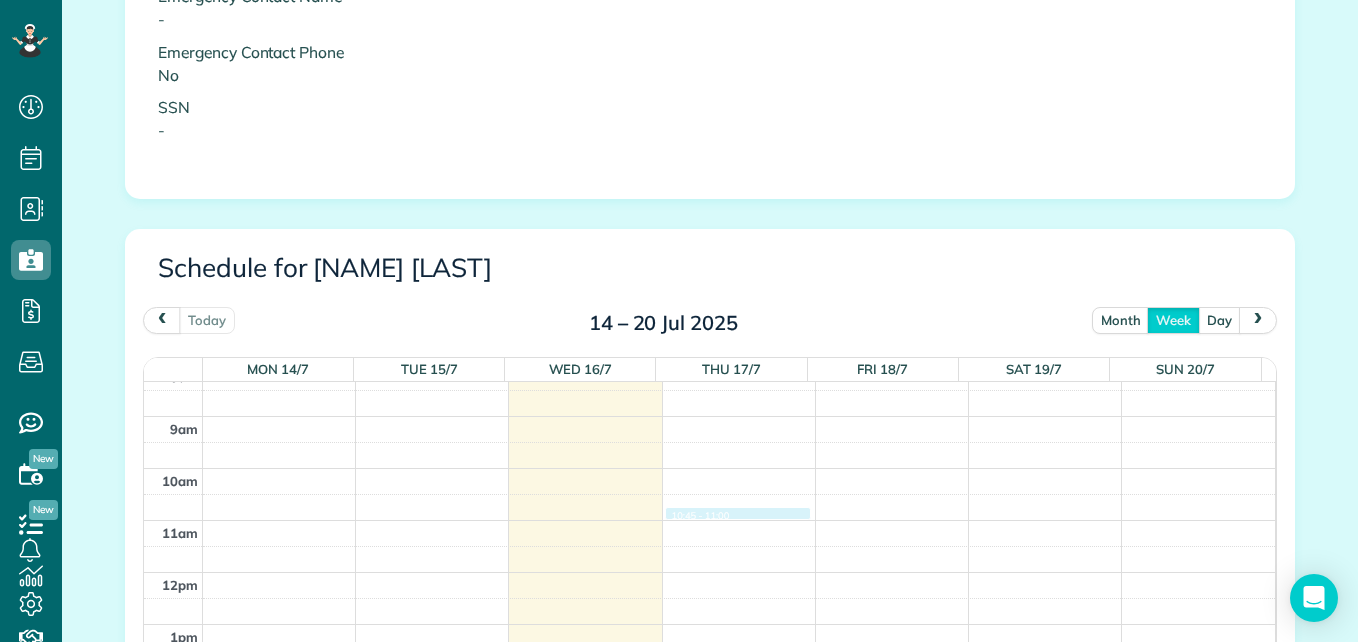 click on "12am 1am 2am 3am 4am 5am 6am 7am 8am 9am 10am 11am 12pm 1pm 2pm 3pm 4pm 5pm 6pm 7pm 8pm 9pm 10pm 11pm 10:45 - 11:00" at bounding box center [709, 572] 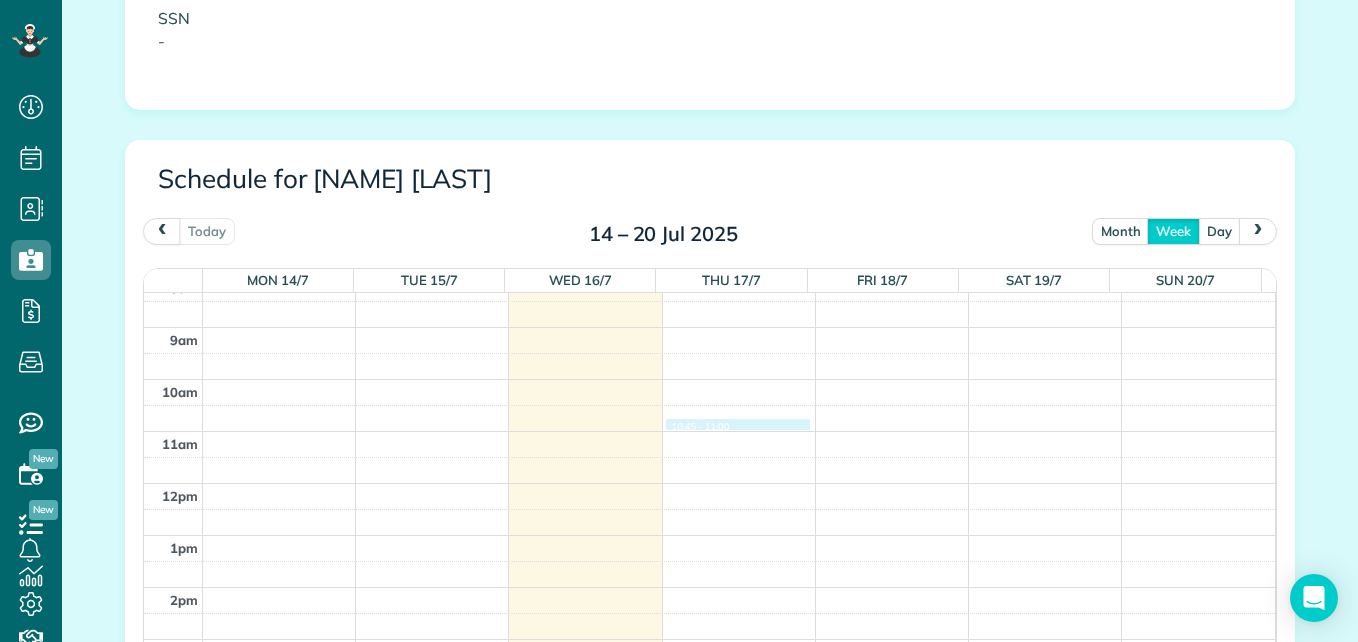 scroll, scrollTop: 1336, scrollLeft: 0, axis: vertical 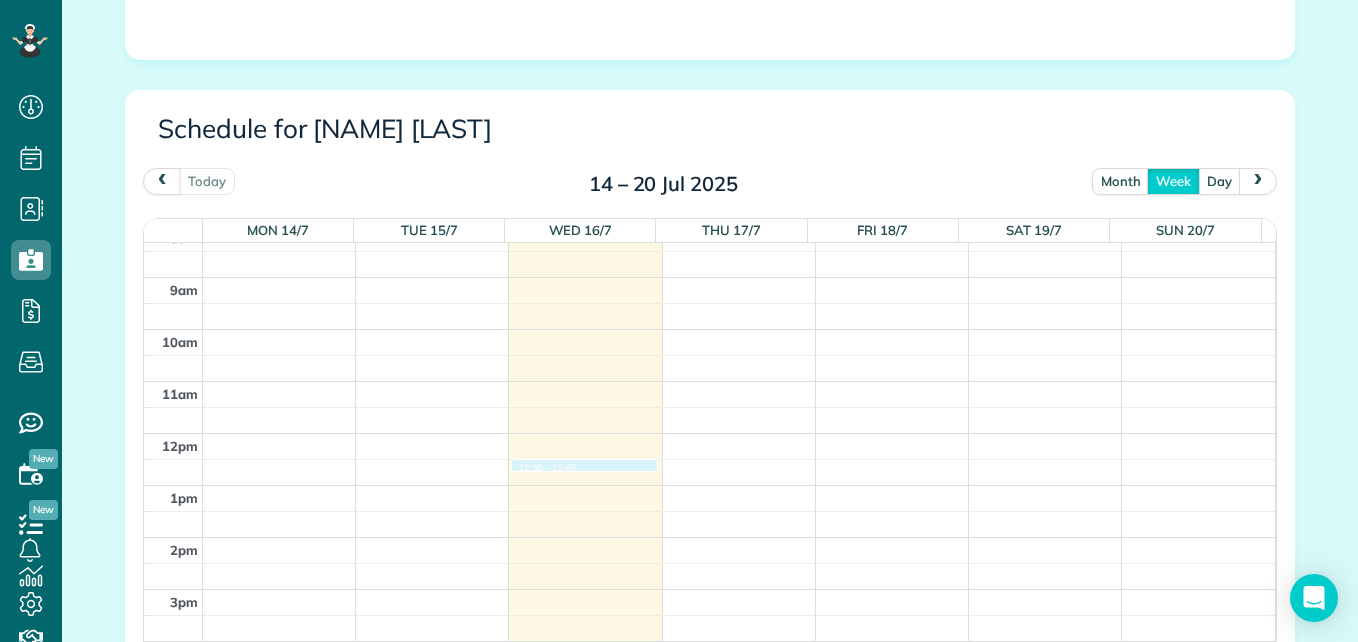 click on "12am 1am 2am 3am 4am 5am 6am 7am 8am 9am 10am 11am 12pm 1pm 2pm 3pm 4pm 5pm 6pm 7pm 8pm 9pm 10pm 11pm 12:30 - 12:45" at bounding box center (709, 433) 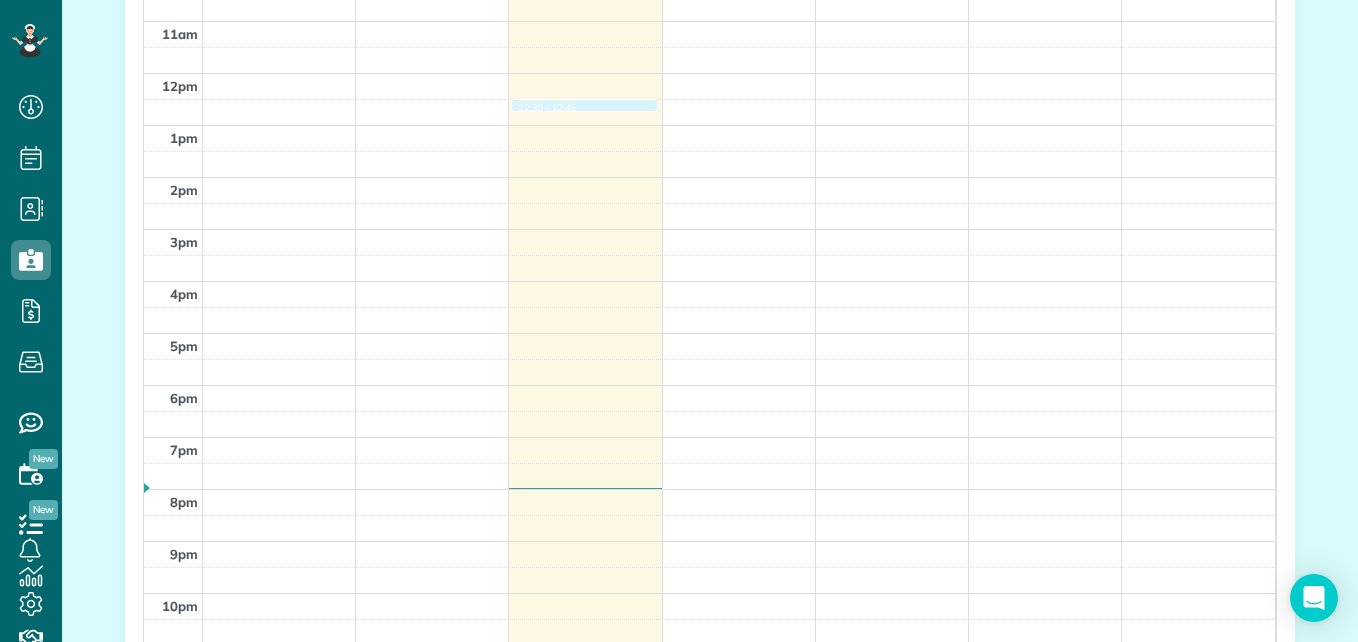 scroll, scrollTop: 1898, scrollLeft: 0, axis: vertical 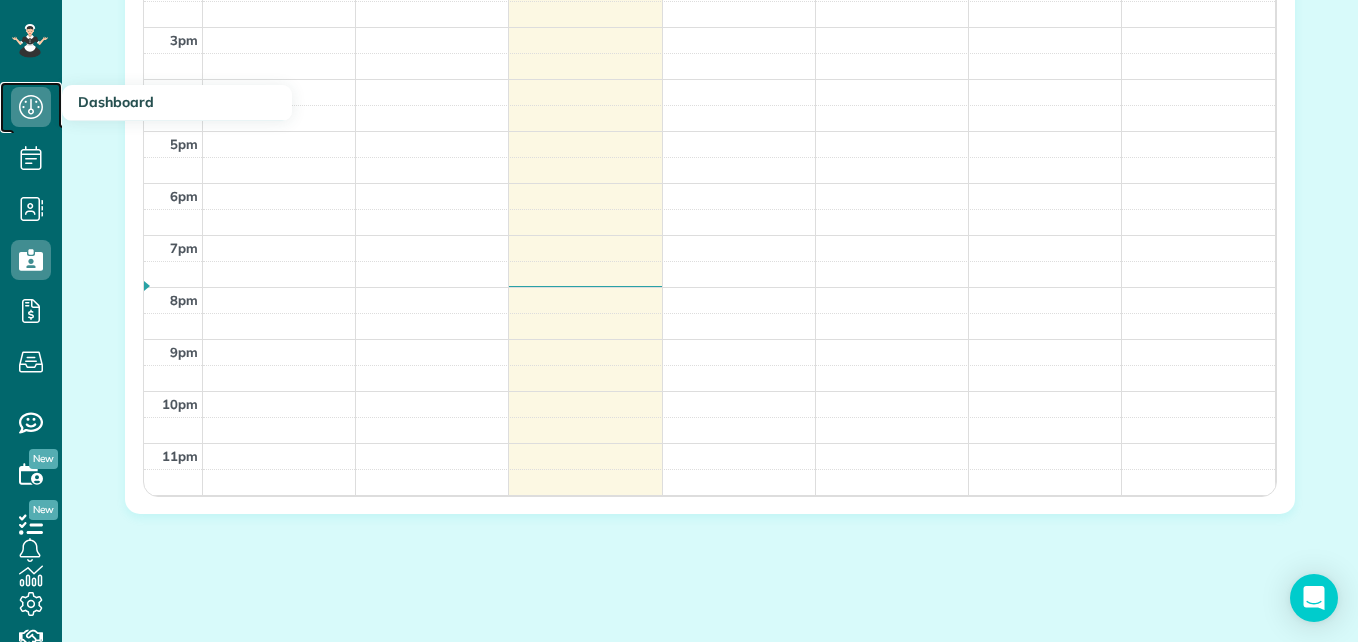 click 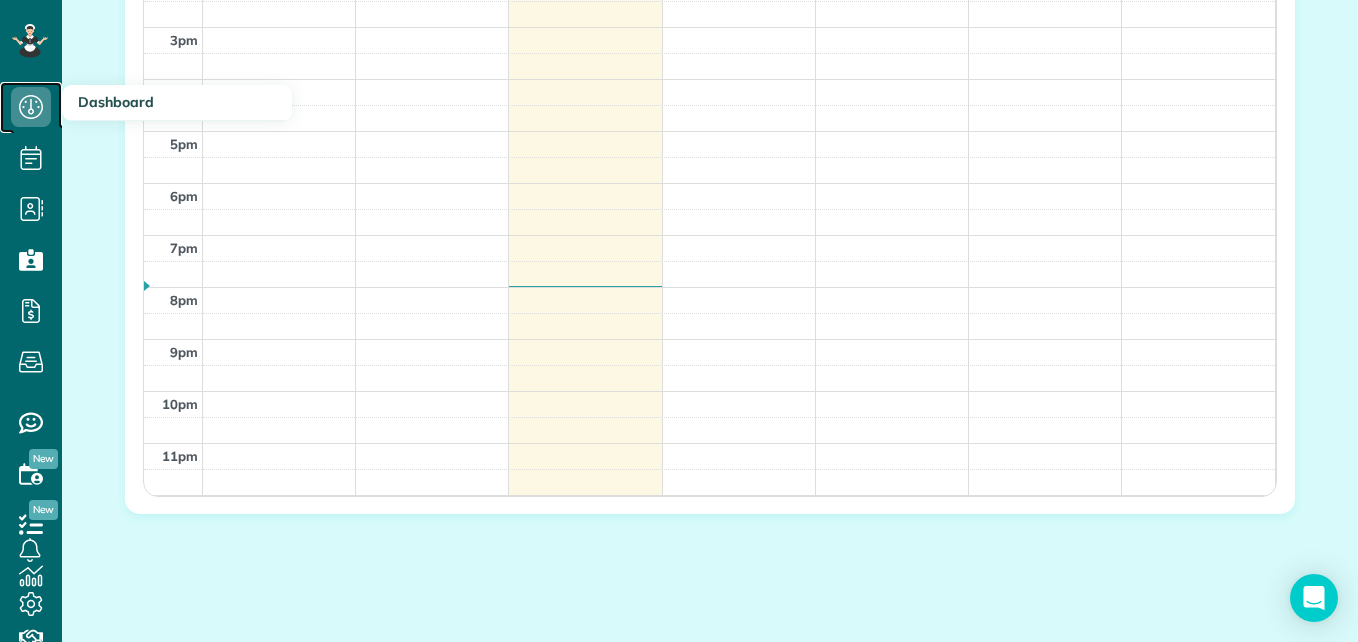 click 